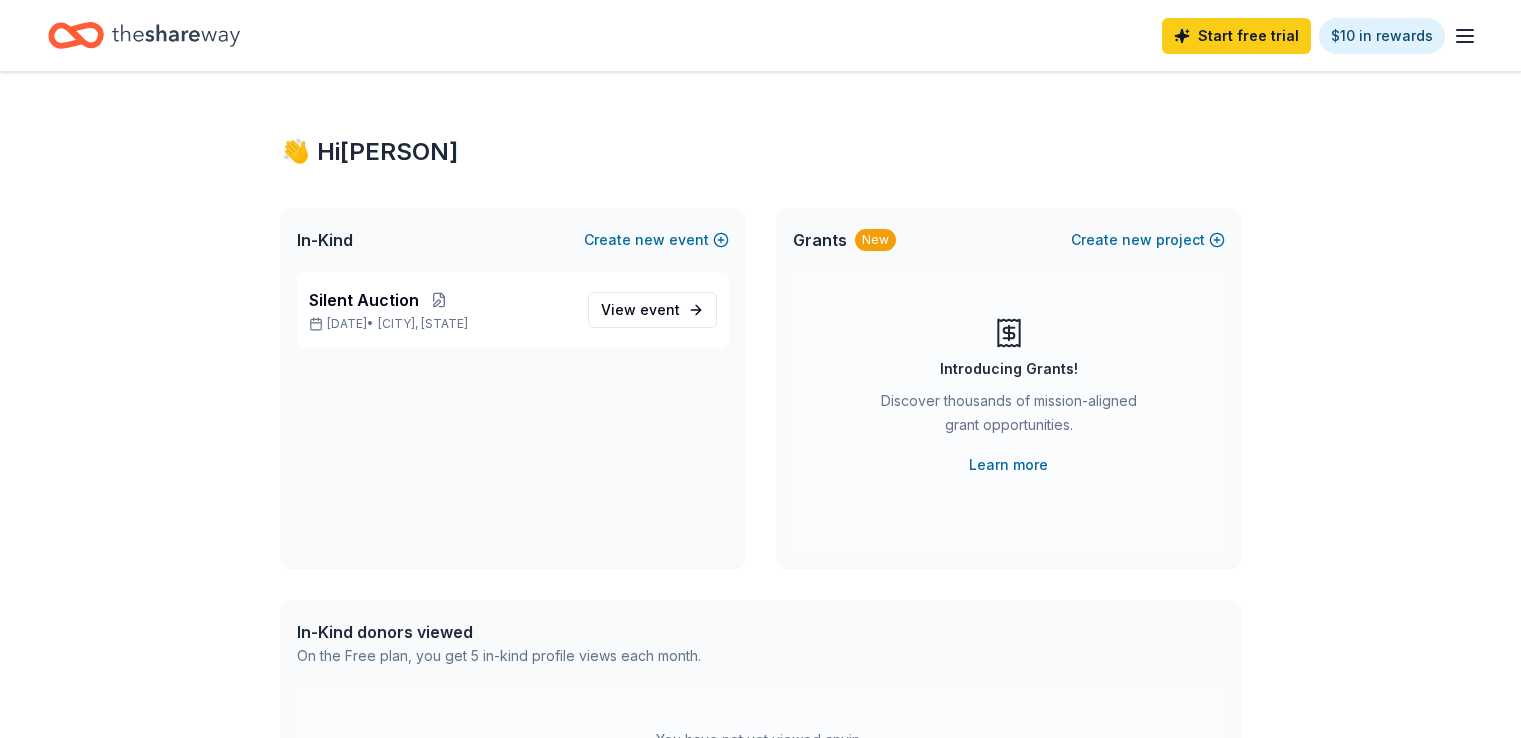 scroll, scrollTop: 0, scrollLeft: 0, axis: both 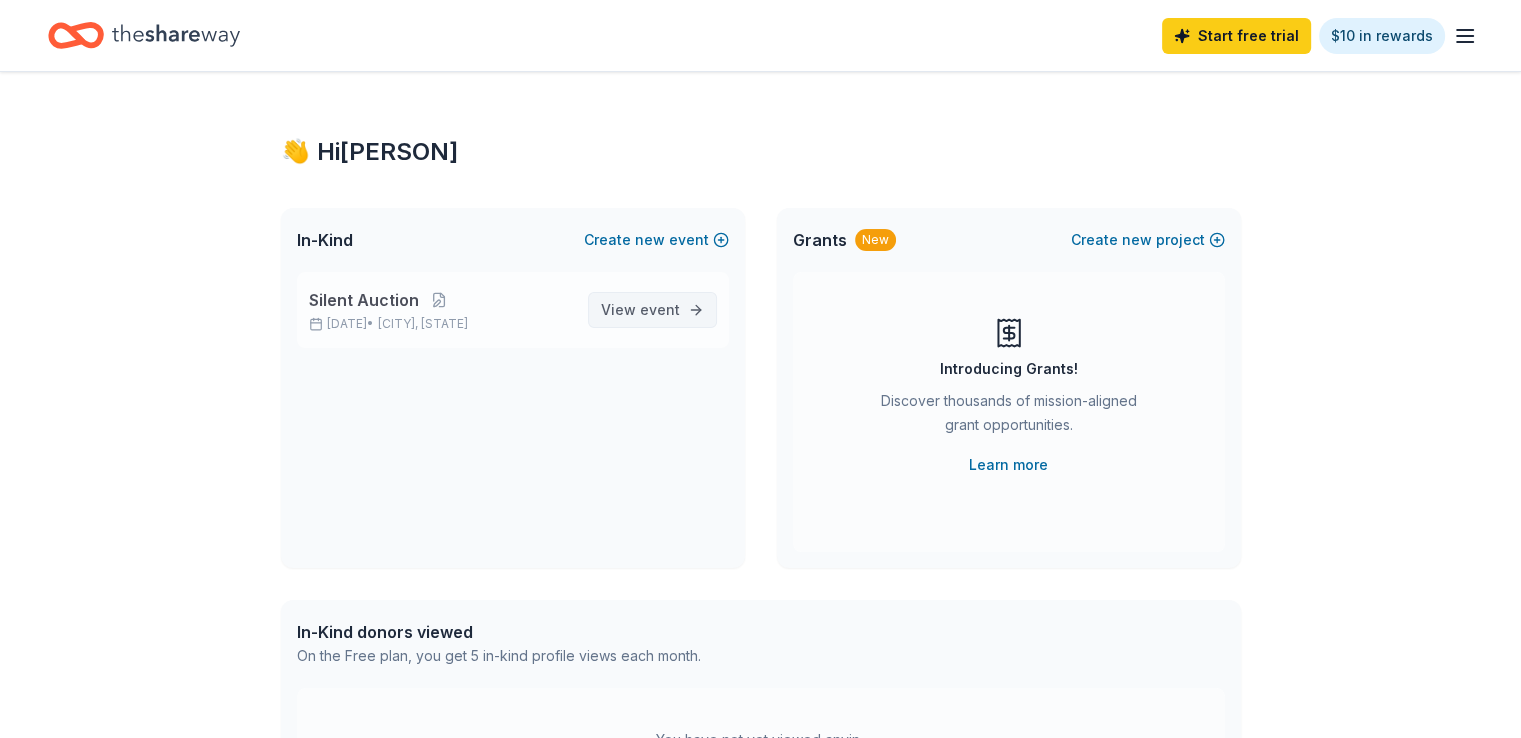click on "event" at bounding box center [660, 309] 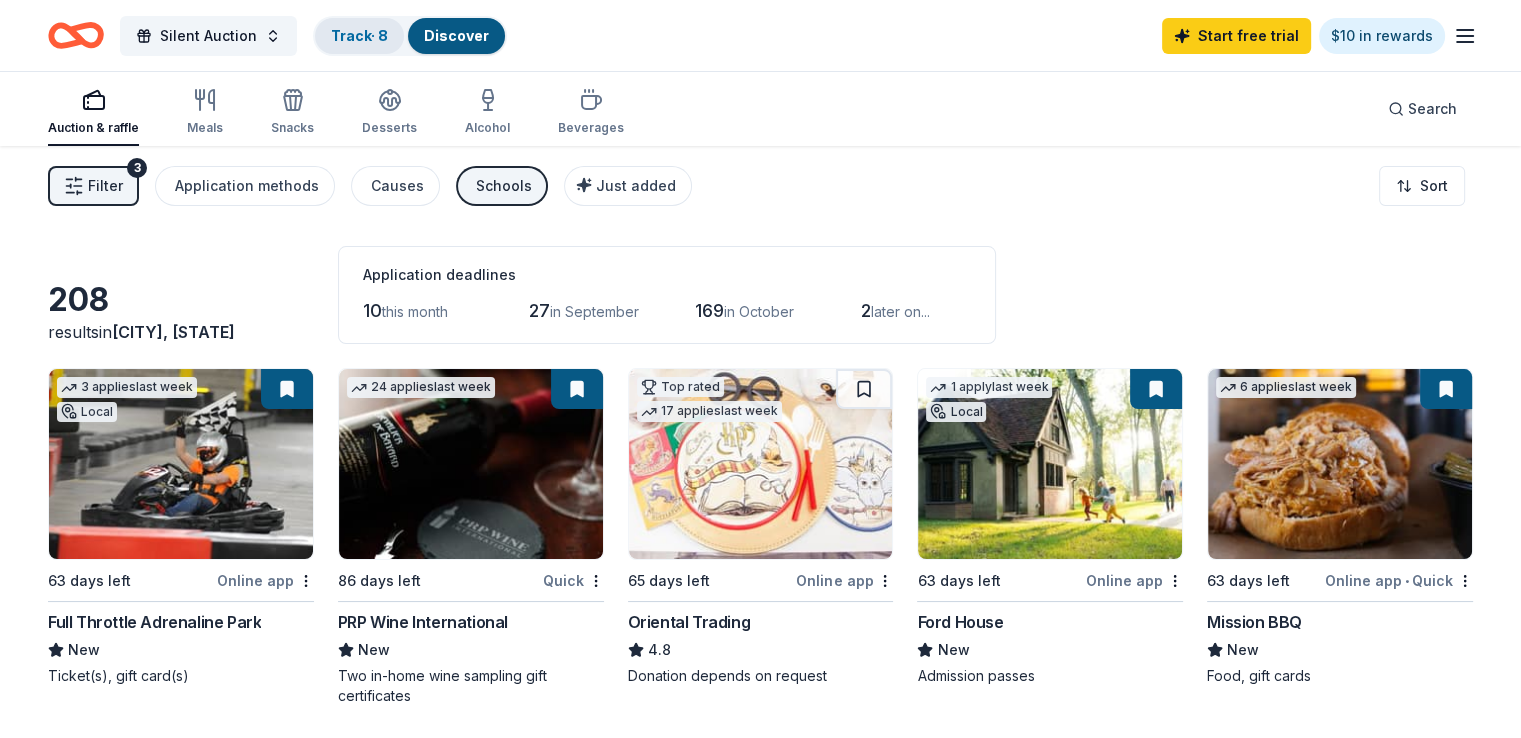click on "Track  · 8" at bounding box center (359, 35) 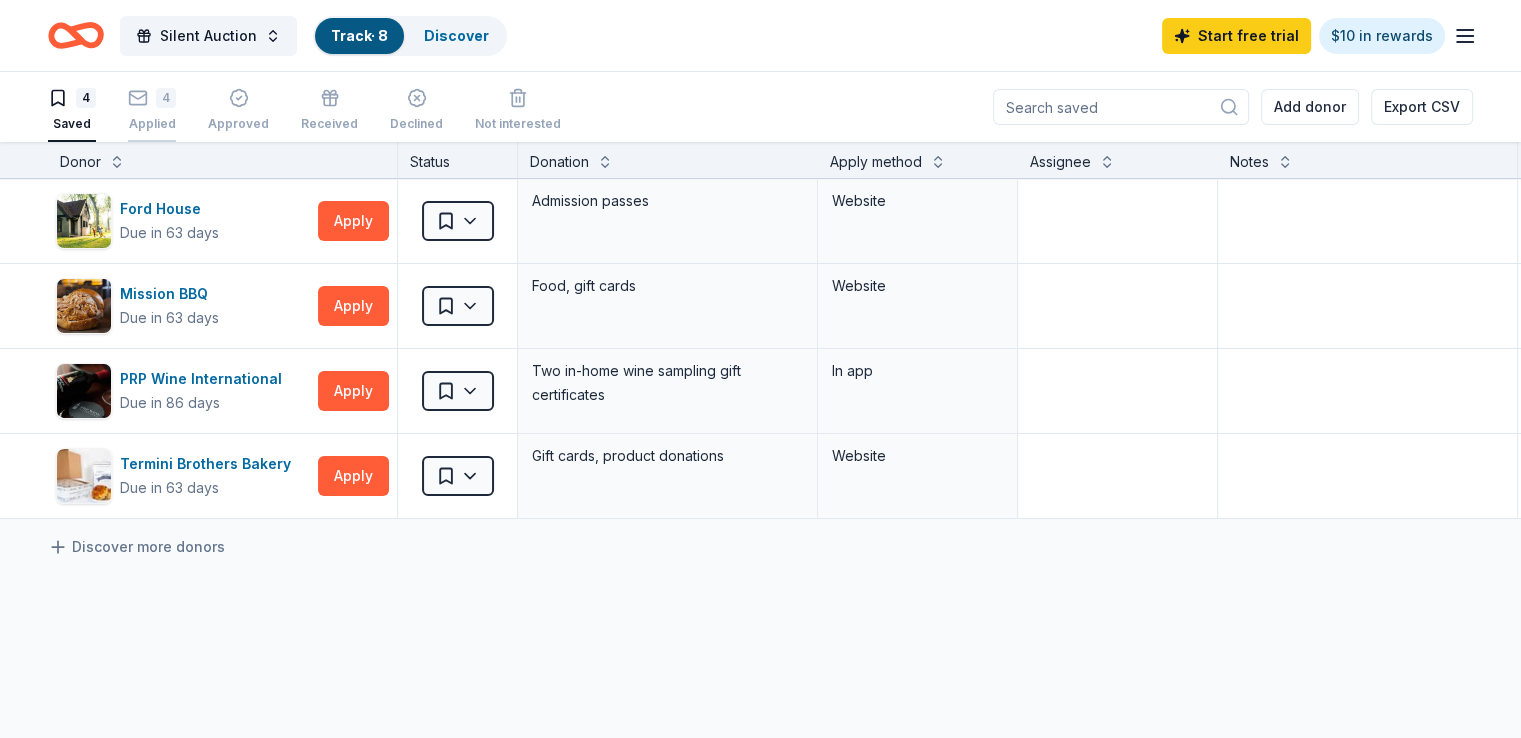 click on "4" at bounding box center [166, 98] 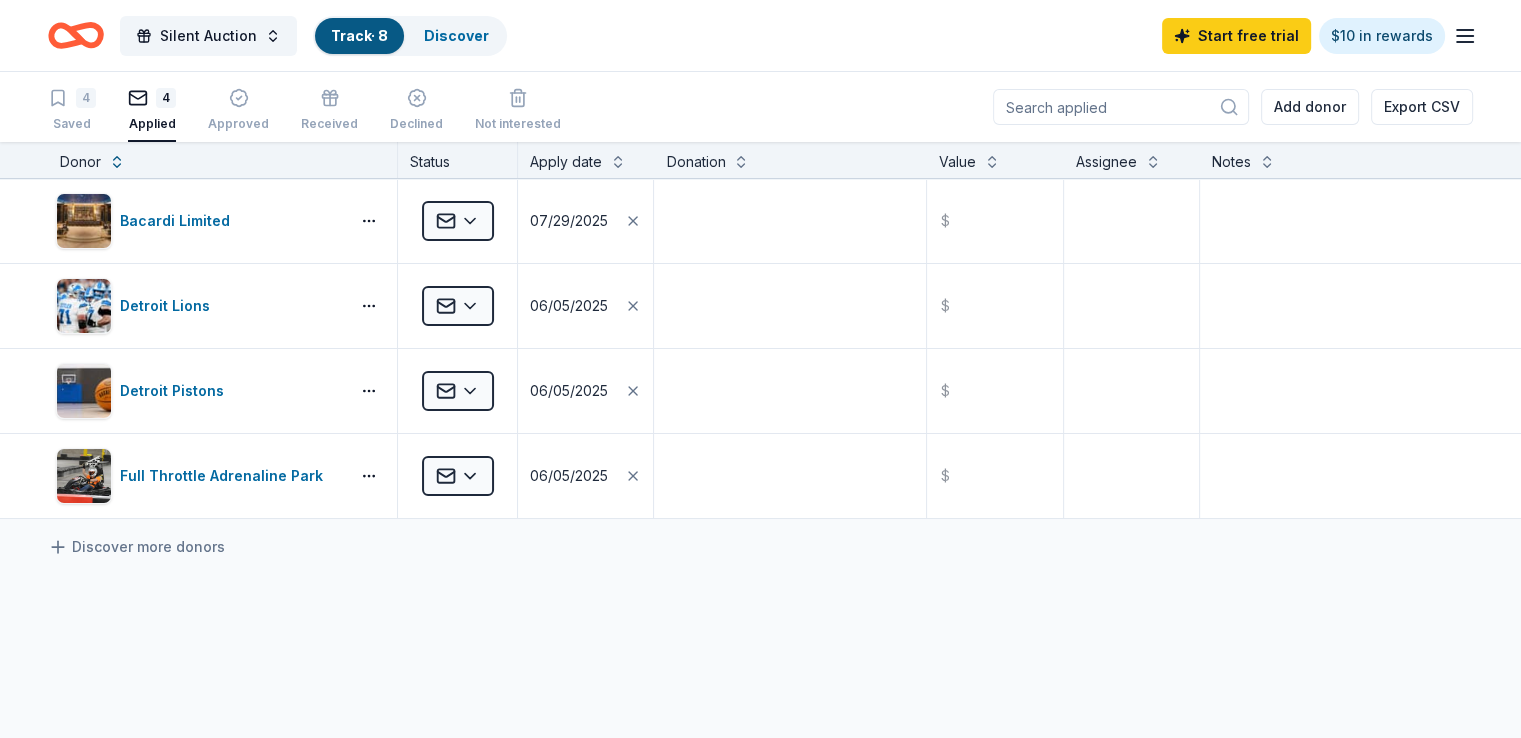 scroll, scrollTop: 0, scrollLeft: 0, axis: both 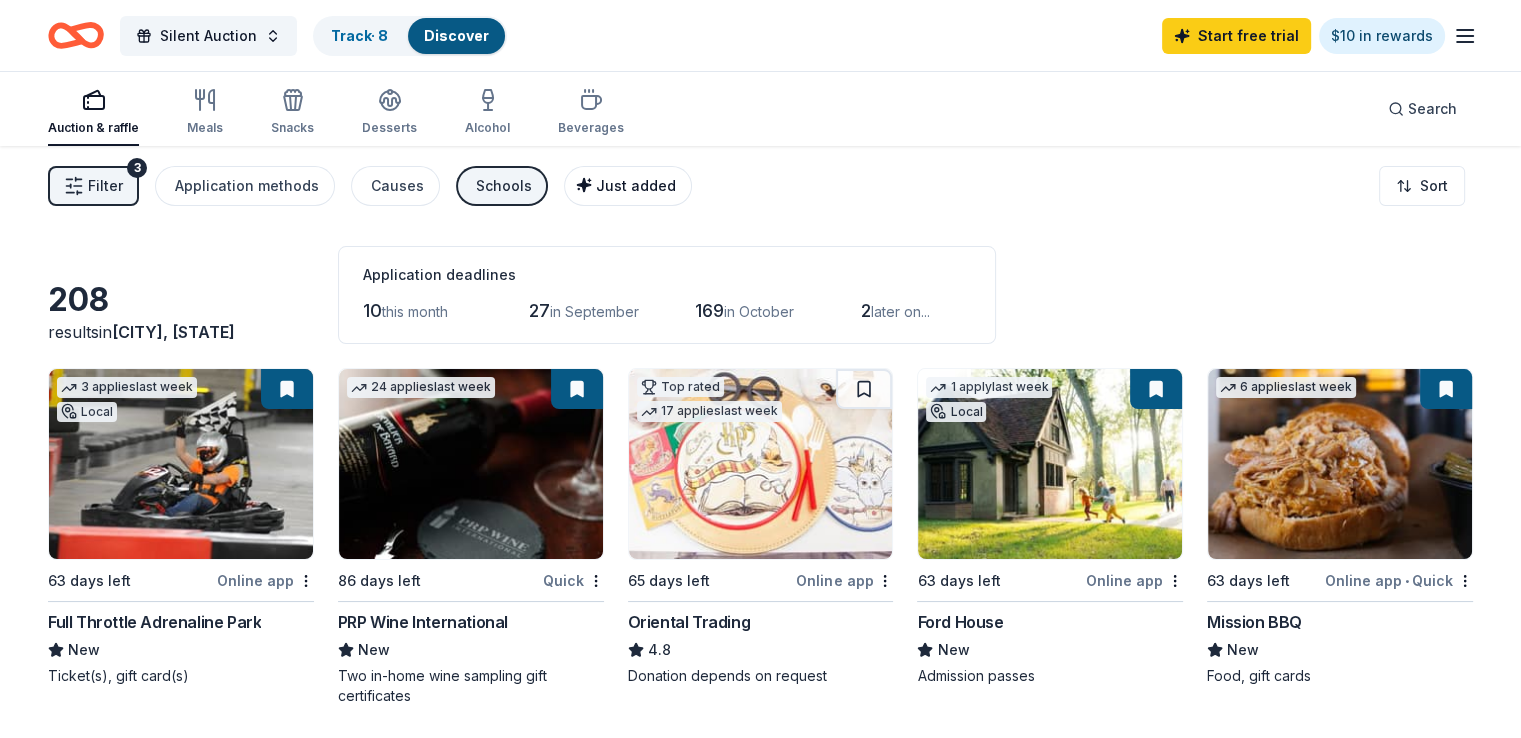 click 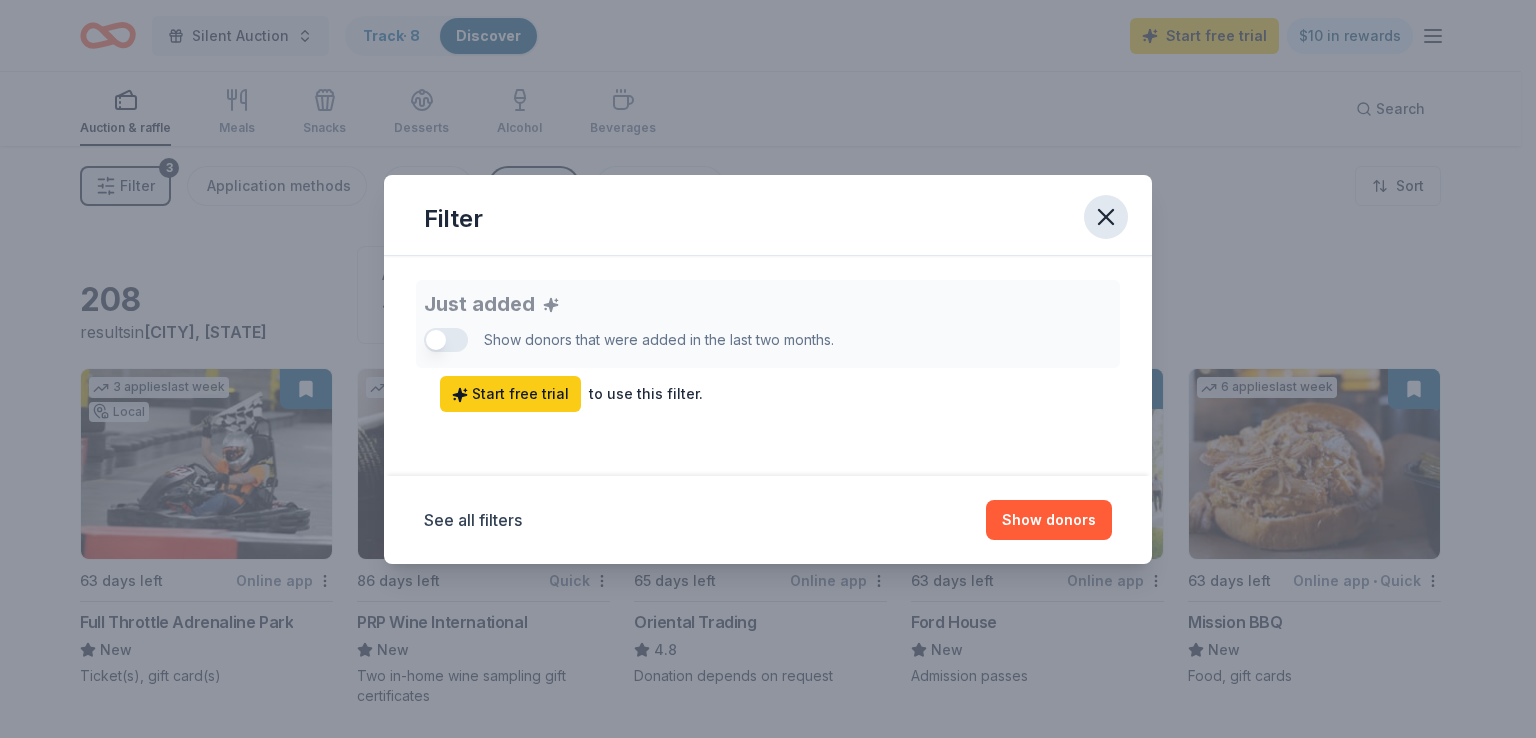 click 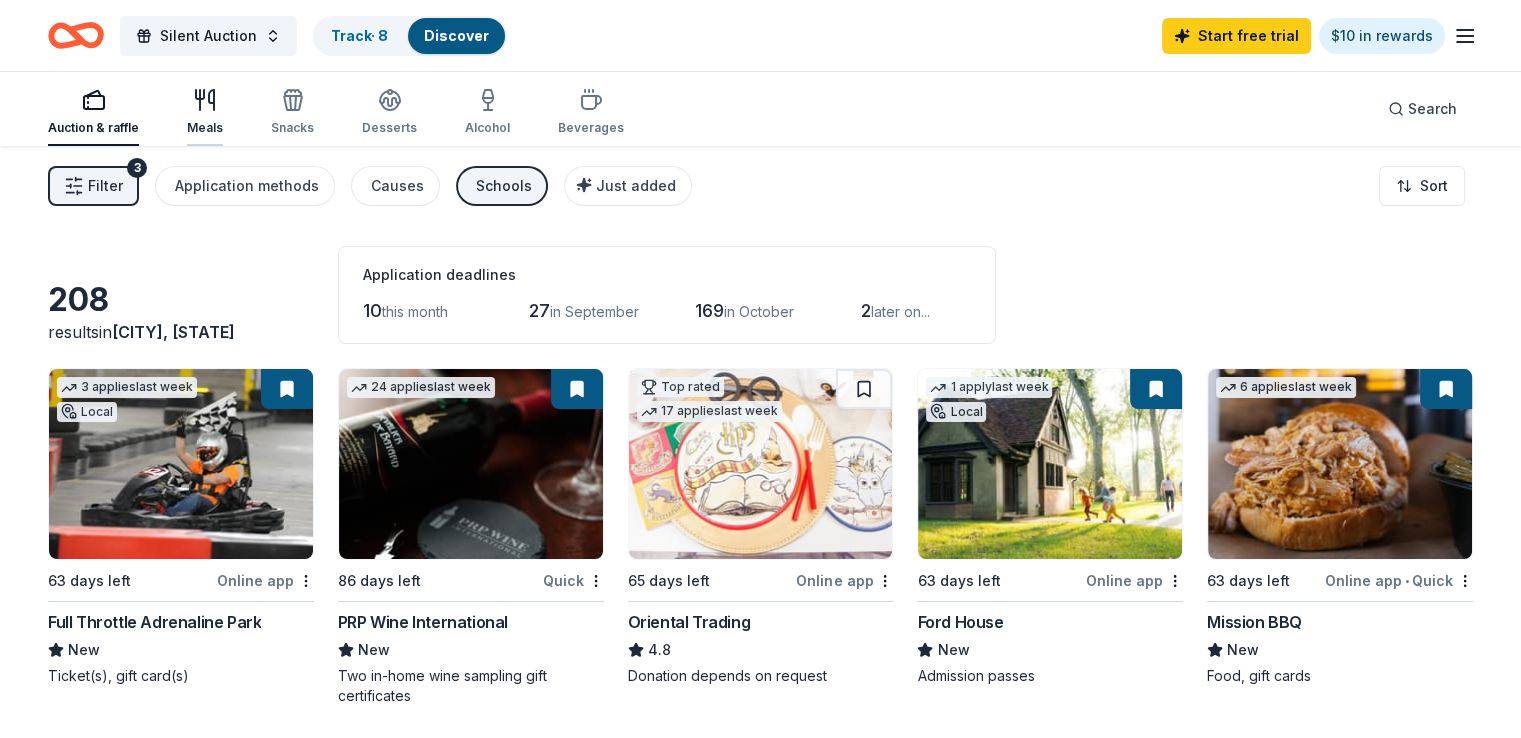 click 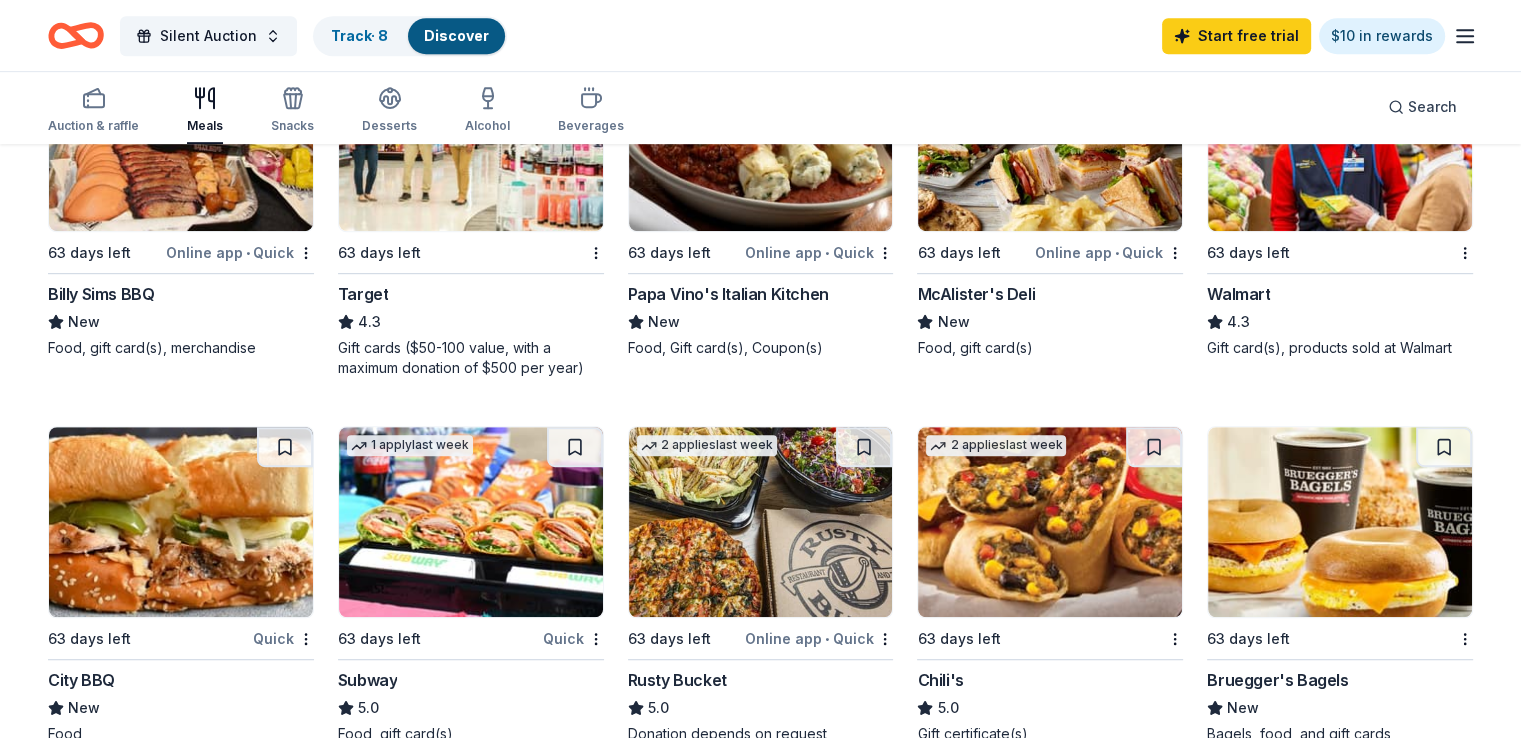 scroll, scrollTop: 1200, scrollLeft: 0, axis: vertical 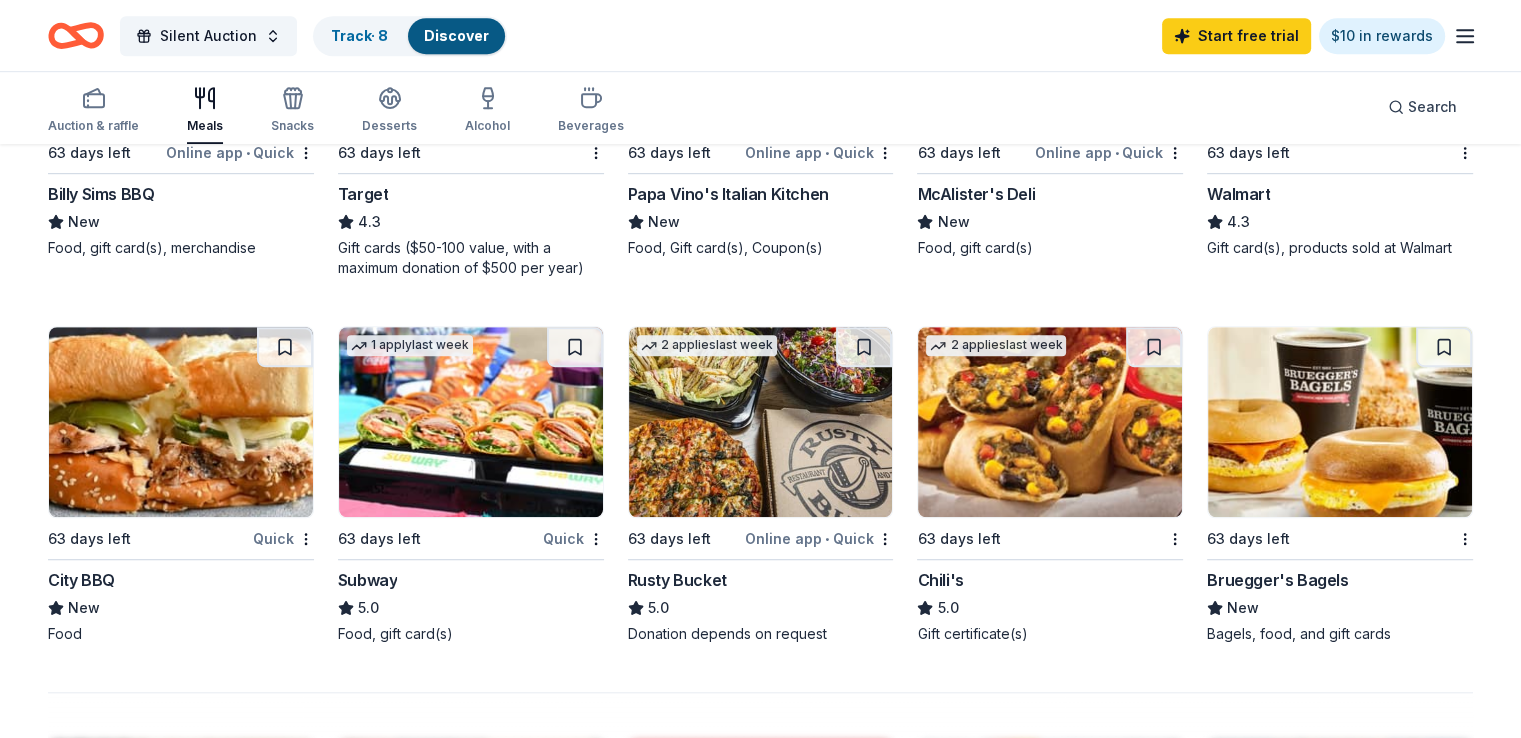click at bounding box center (1050, 422) 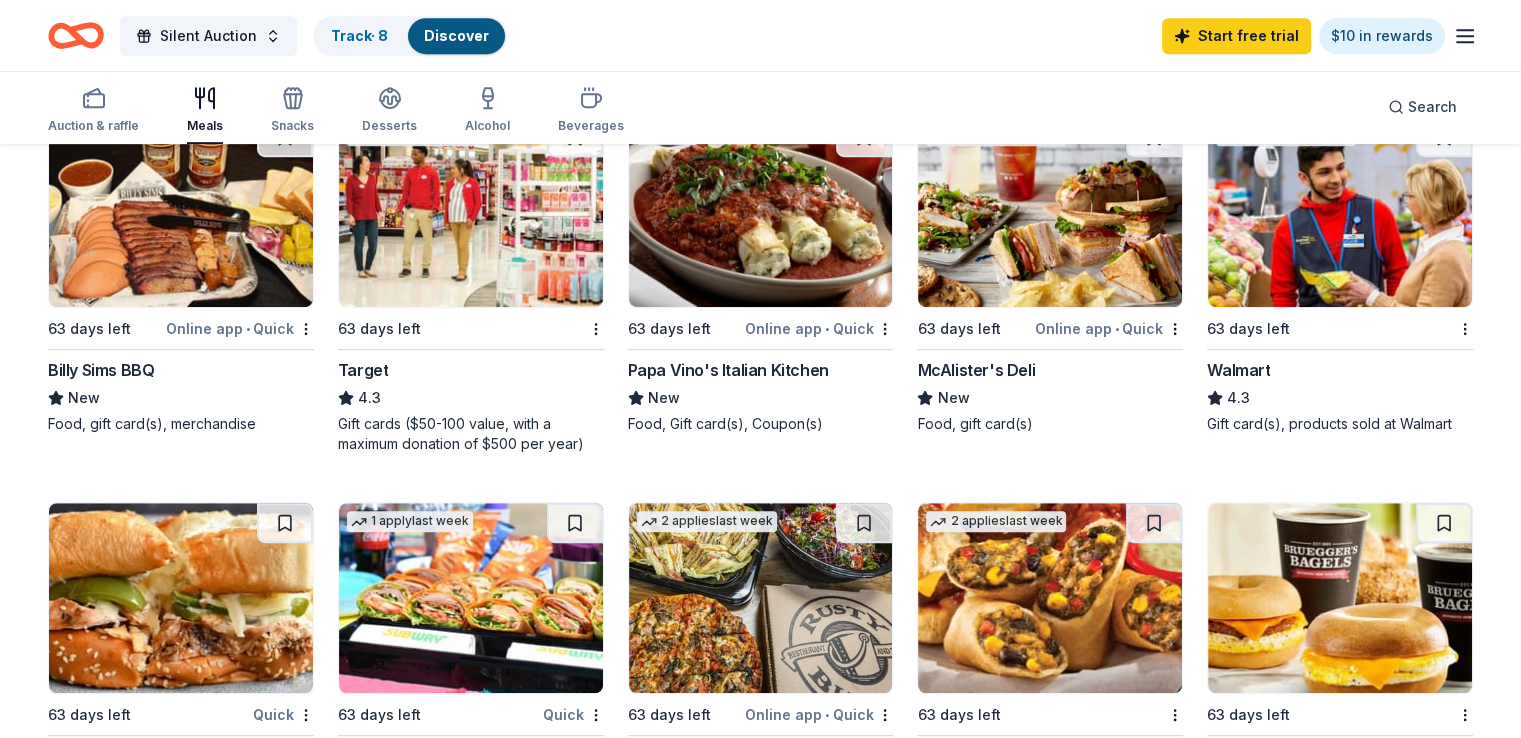 scroll, scrollTop: 1000, scrollLeft: 0, axis: vertical 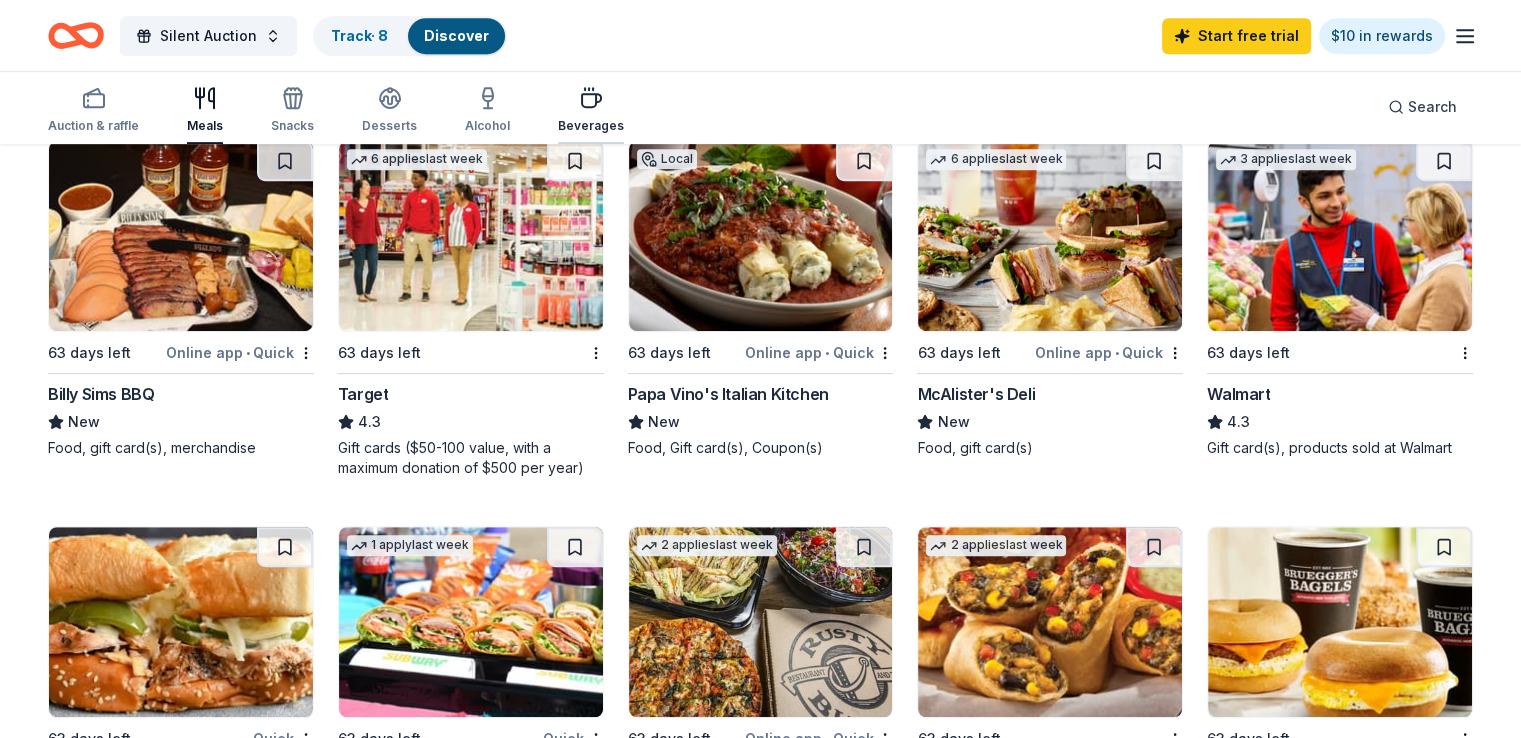 click 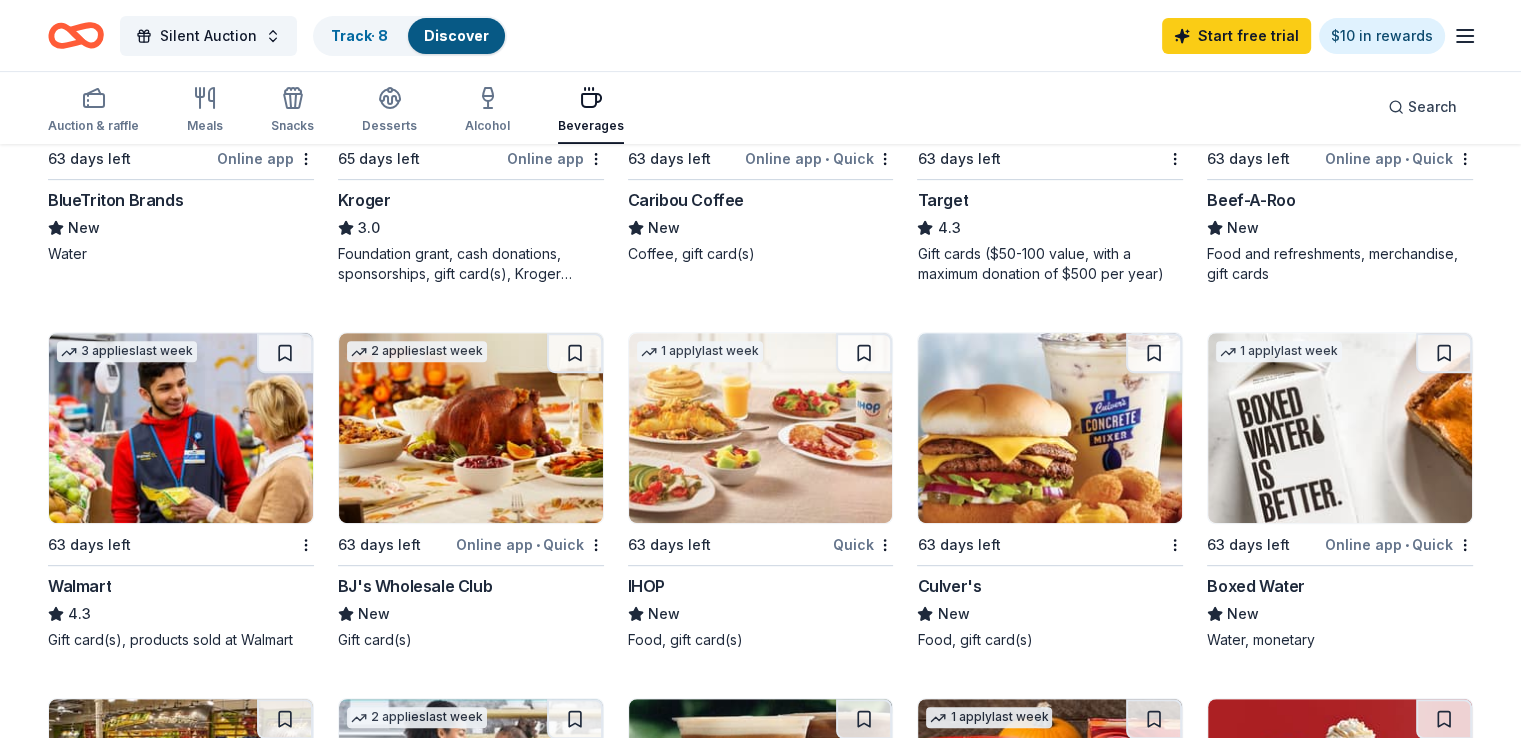 scroll, scrollTop: 800, scrollLeft: 0, axis: vertical 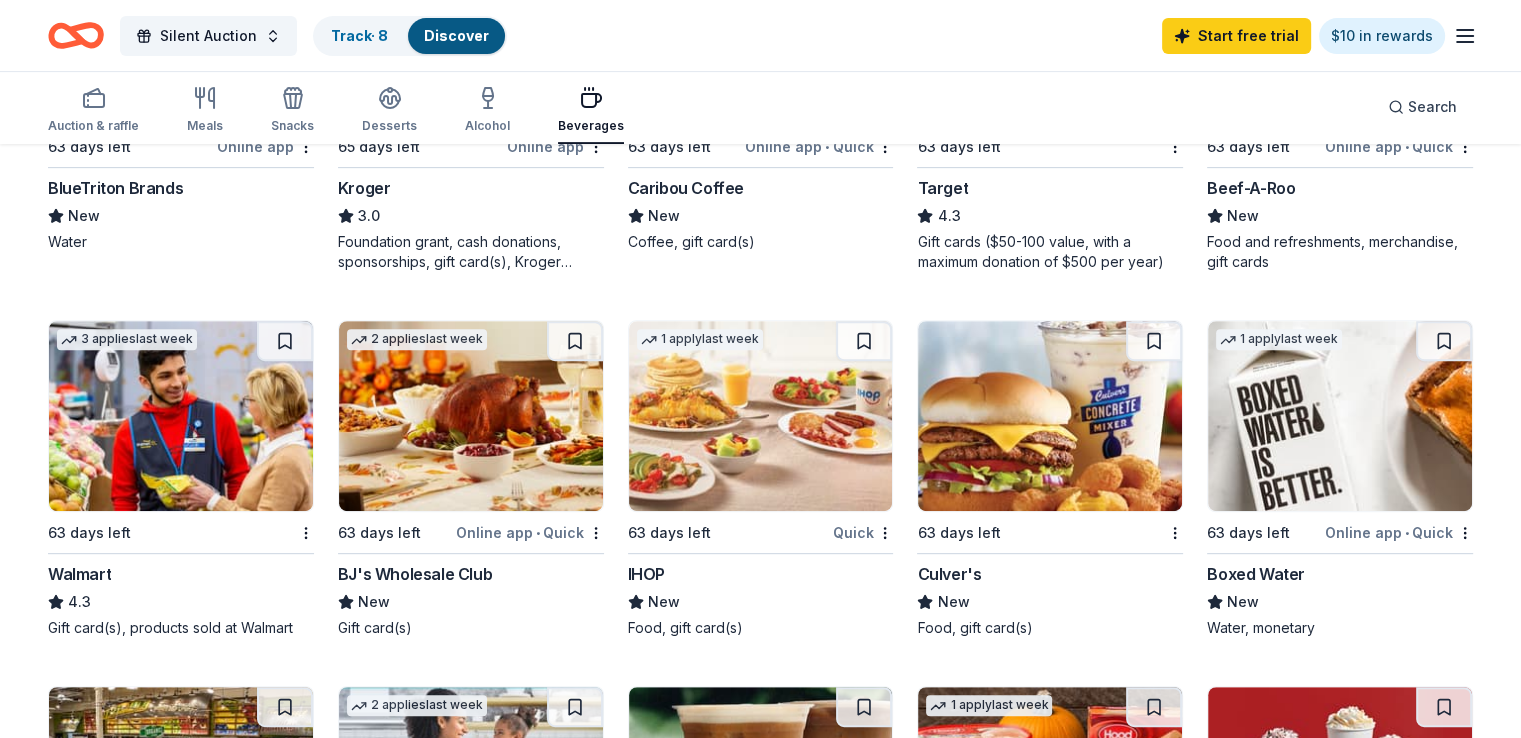 click at bounding box center (1050, 416) 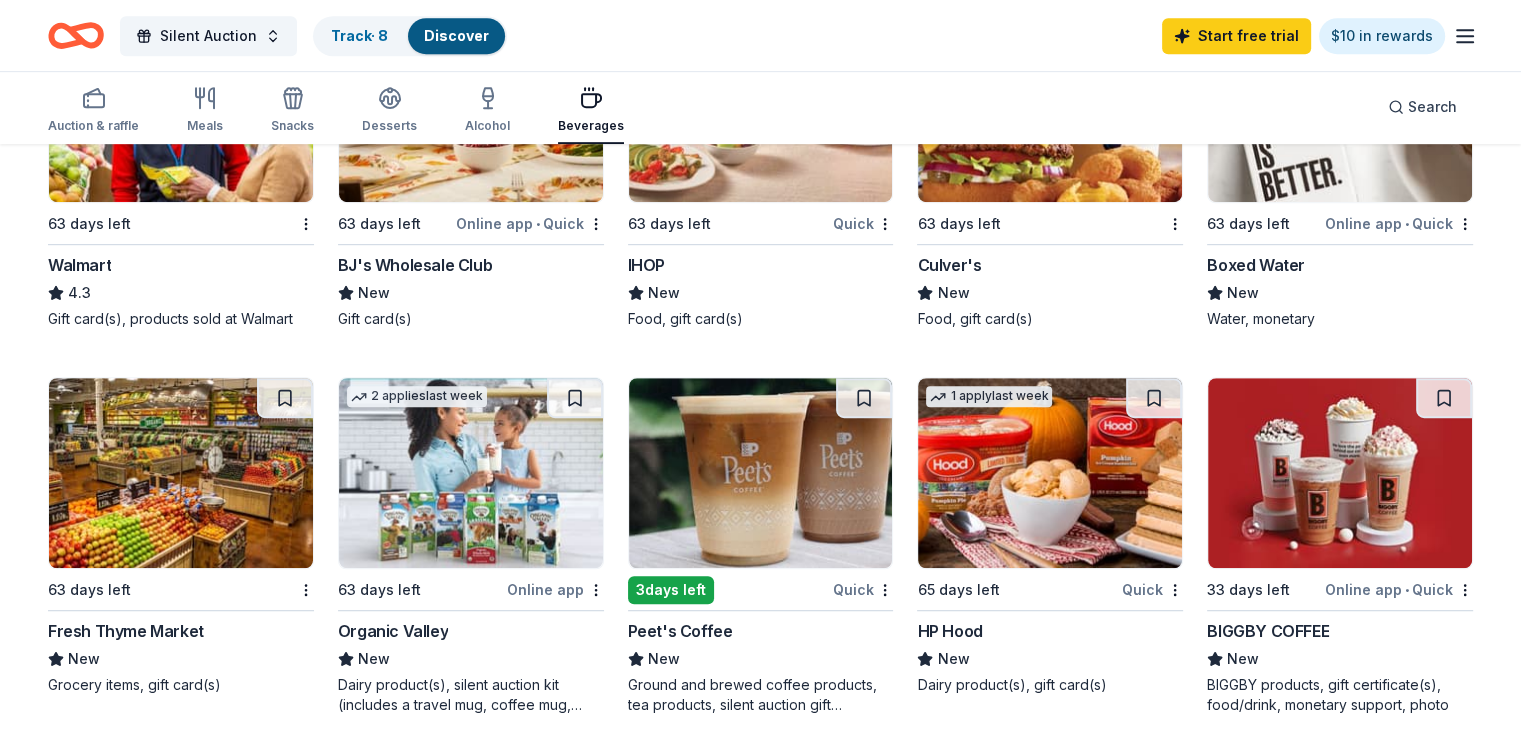 scroll, scrollTop: 1100, scrollLeft: 0, axis: vertical 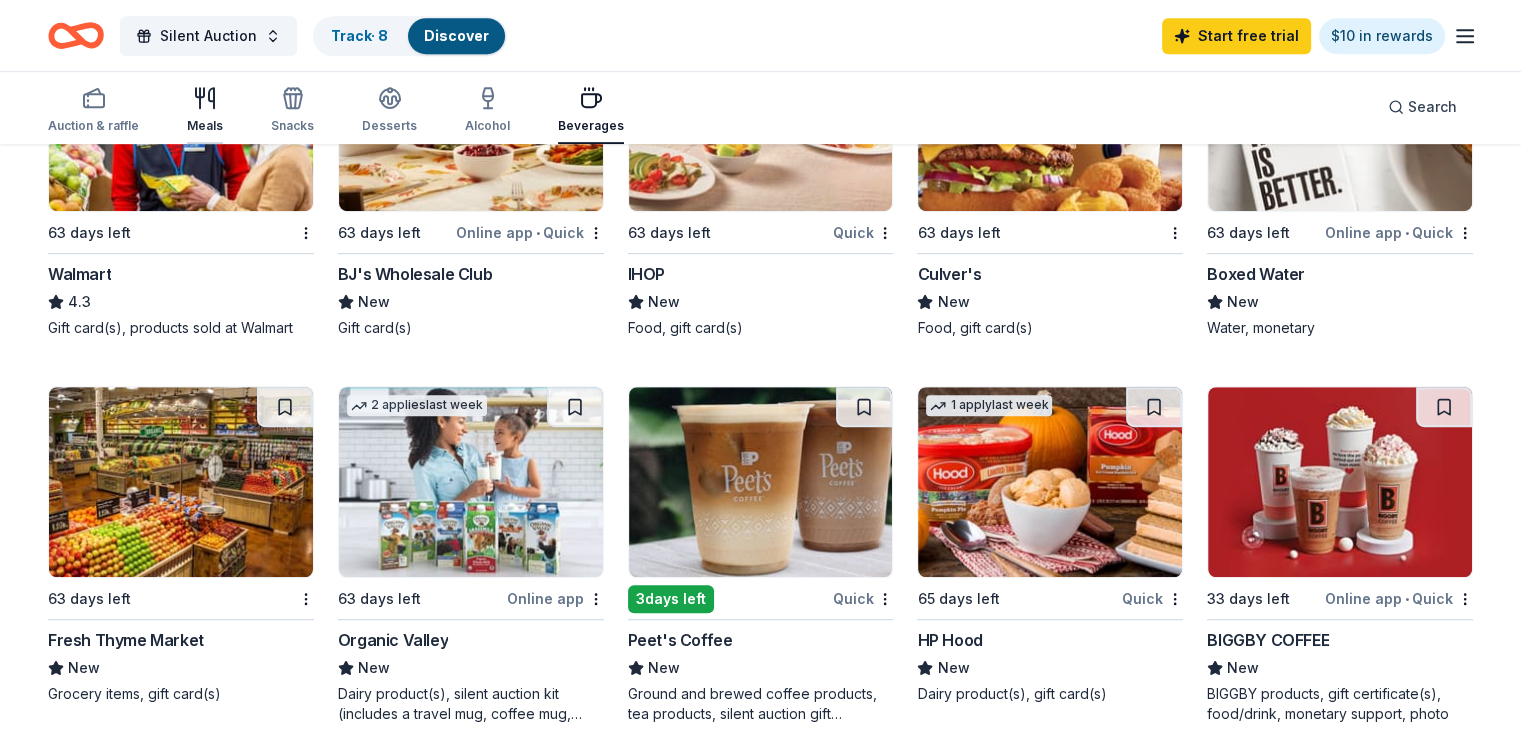 click on "Meals" at bounding box center (205, 110) 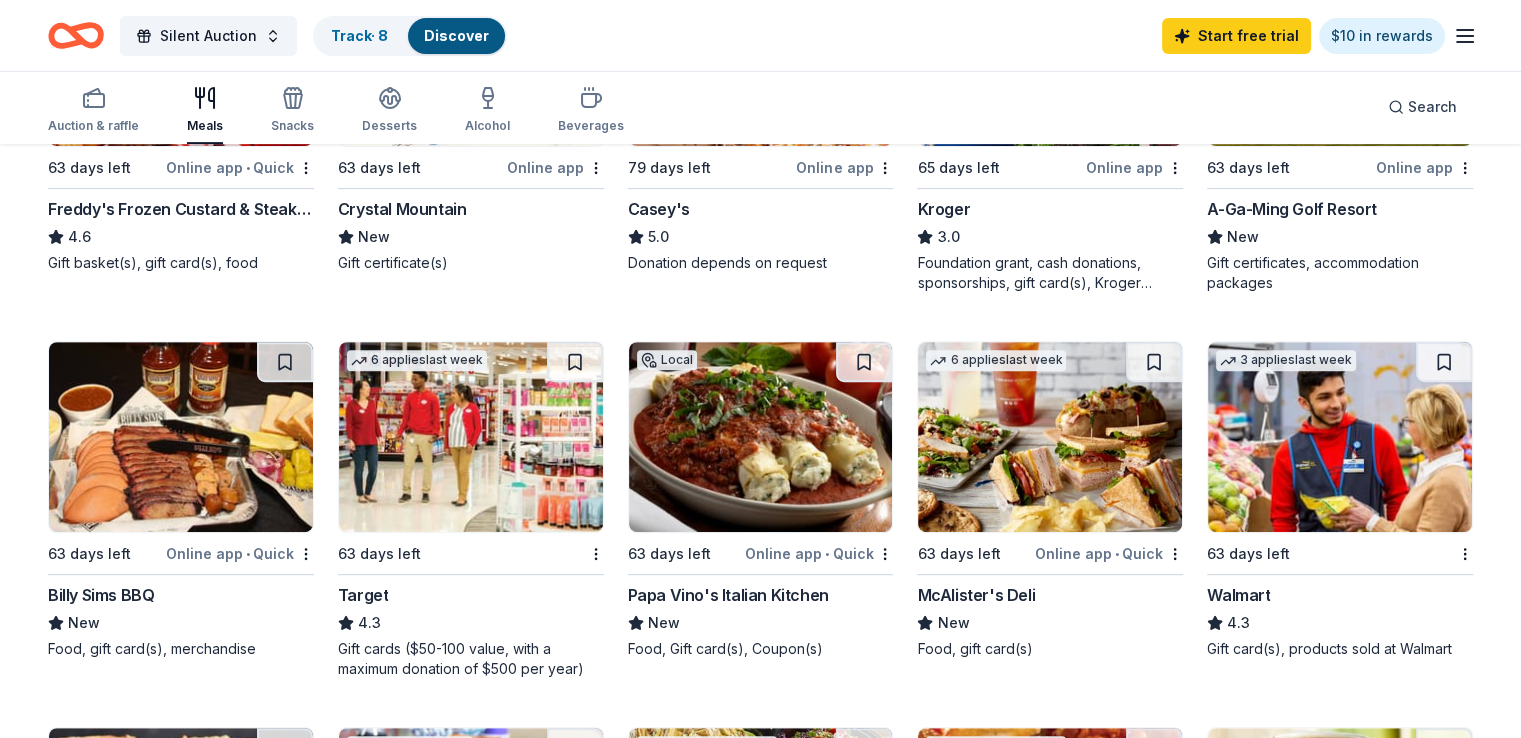 scroll, scrollTop: 800, scrollLeft: 0, axis: vertical 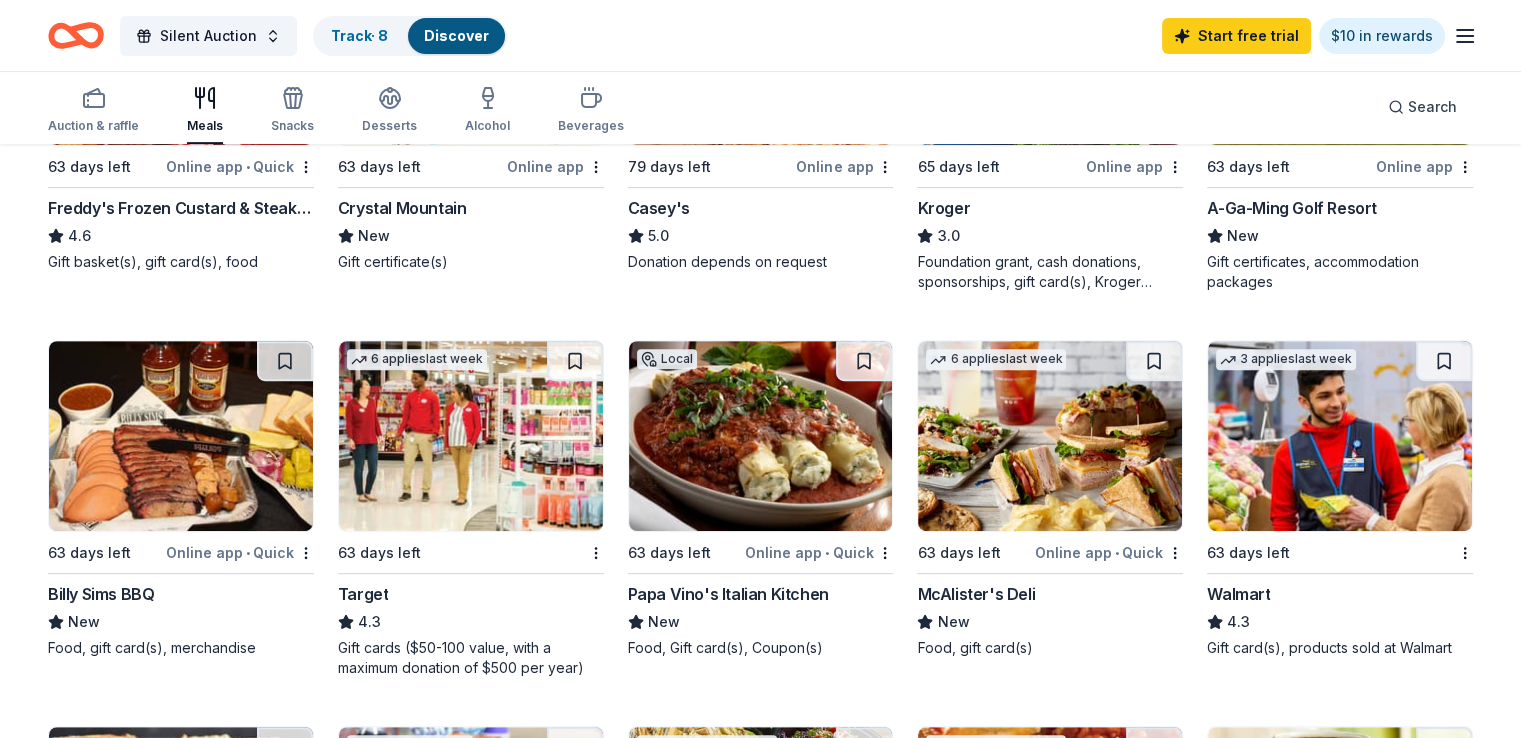 click at bounding box center [181, 436] 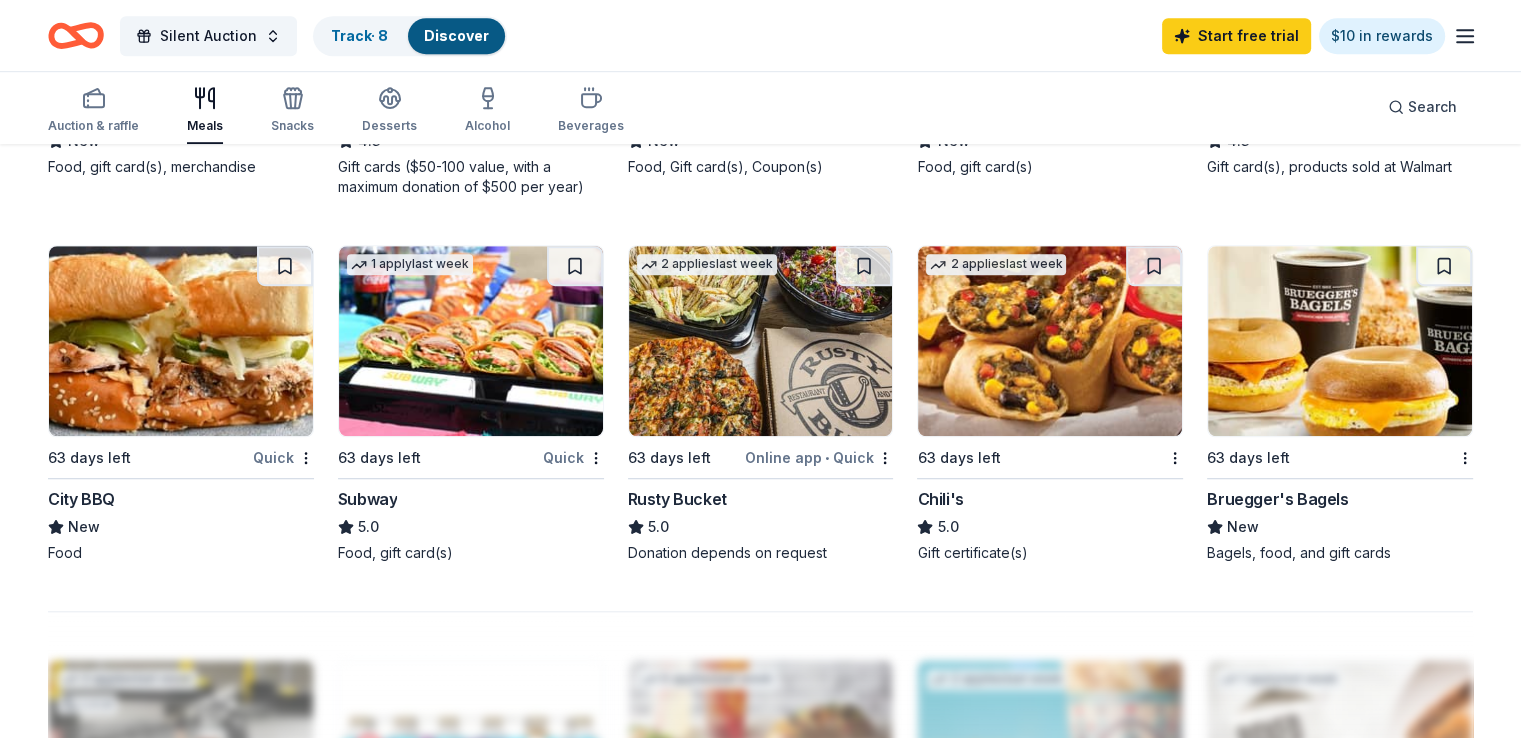 scroll, scrollTop: 1200, scrollLeft: 0, axis: vertical 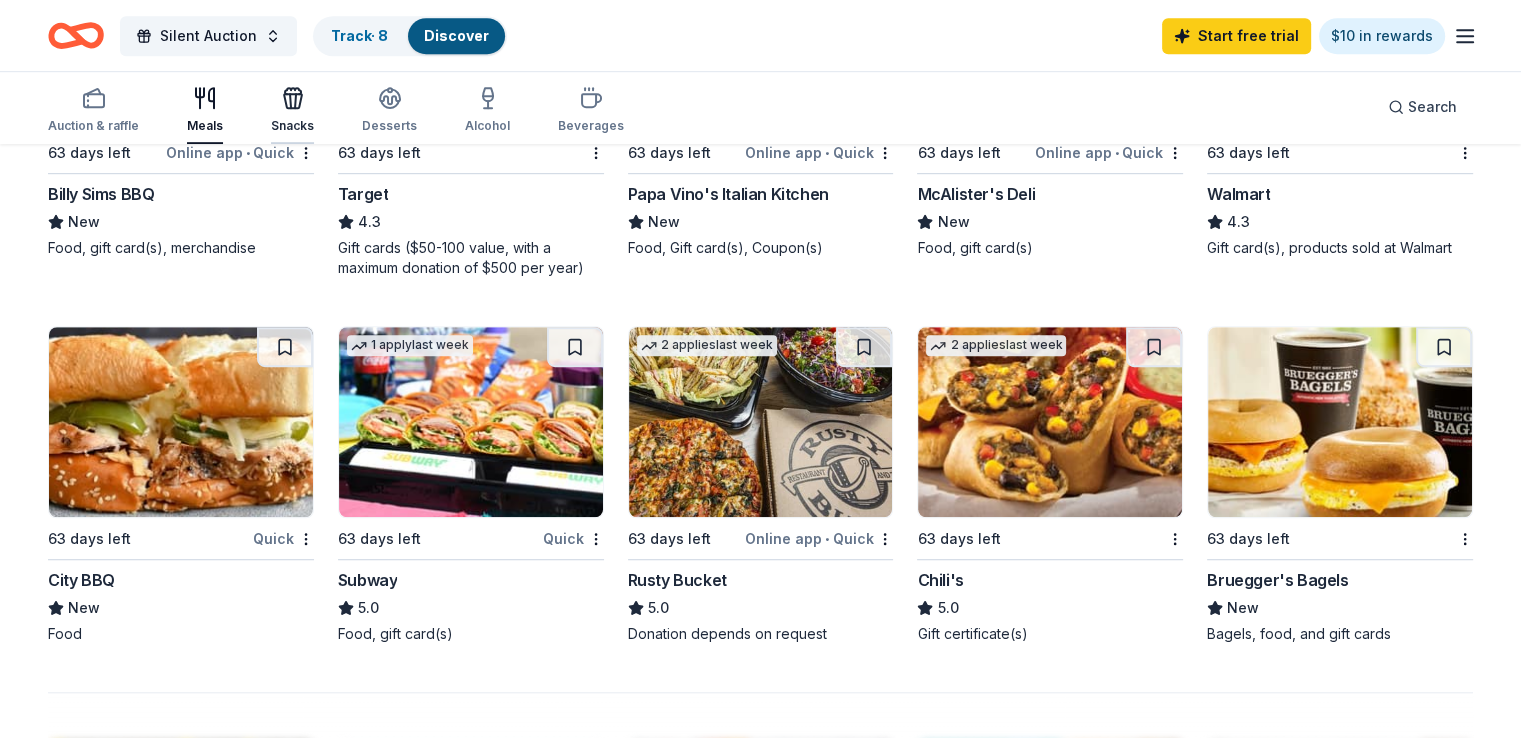 click 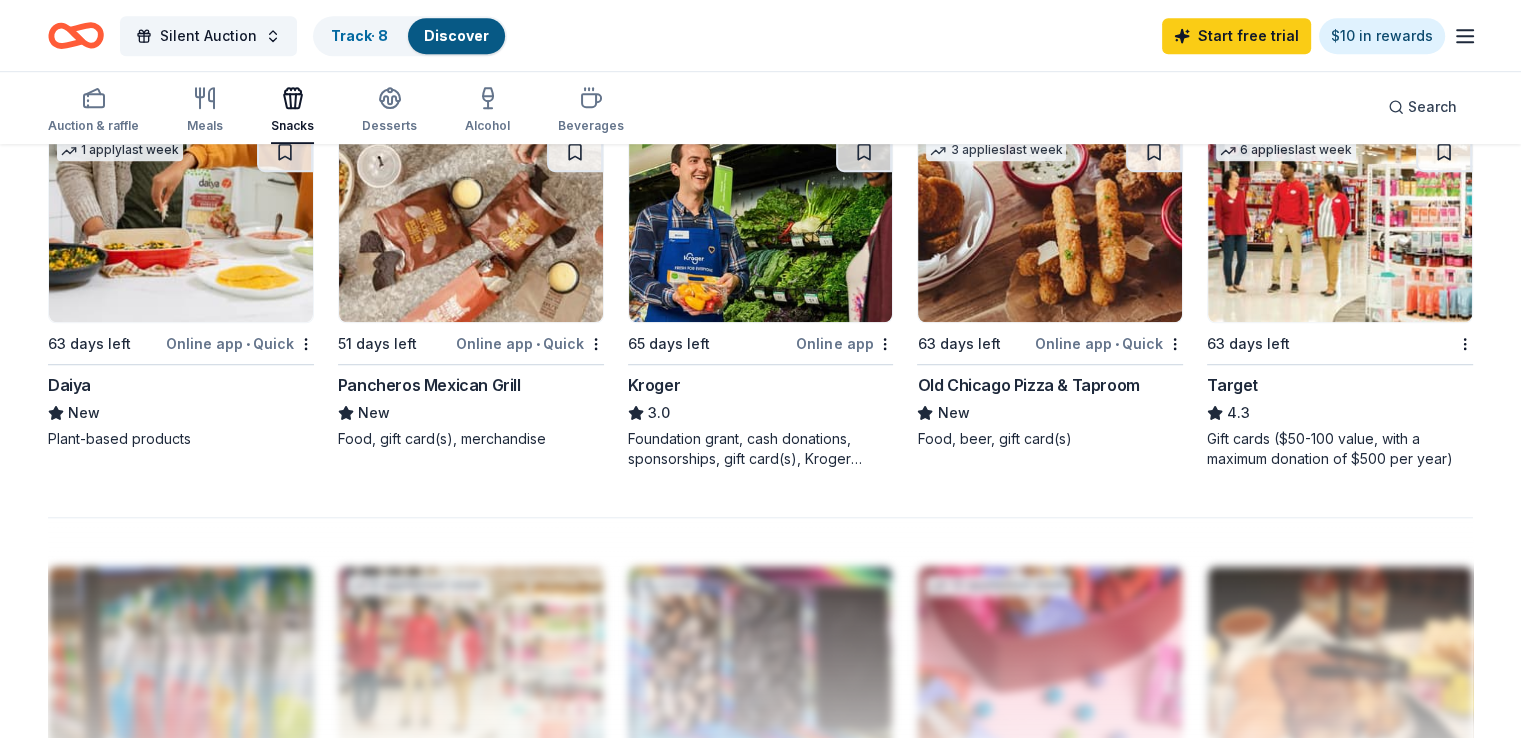 scroll, scrollTop: 1400, scrollLeft: 0, axis: vertical 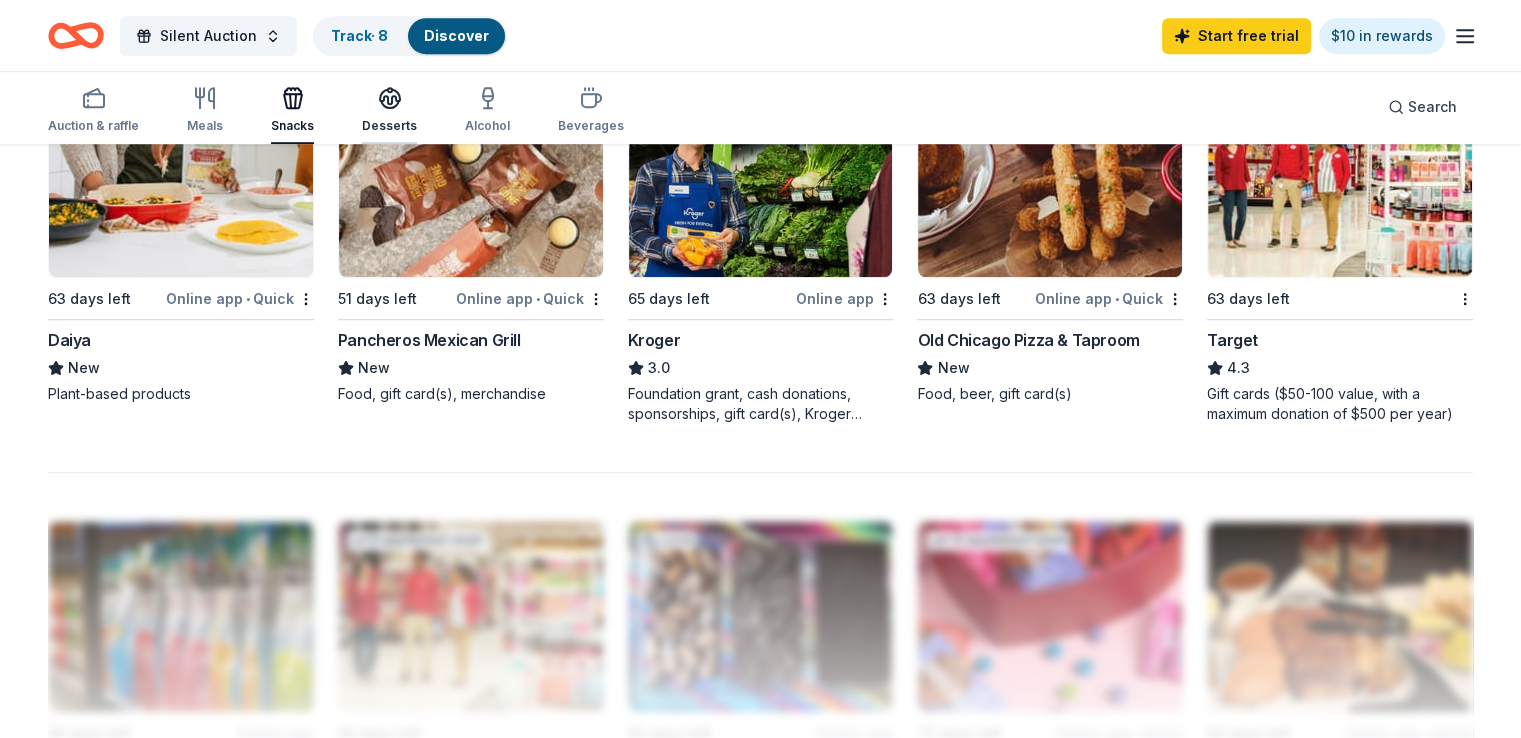 click on "Desserts" at bounding box center [389, 126] 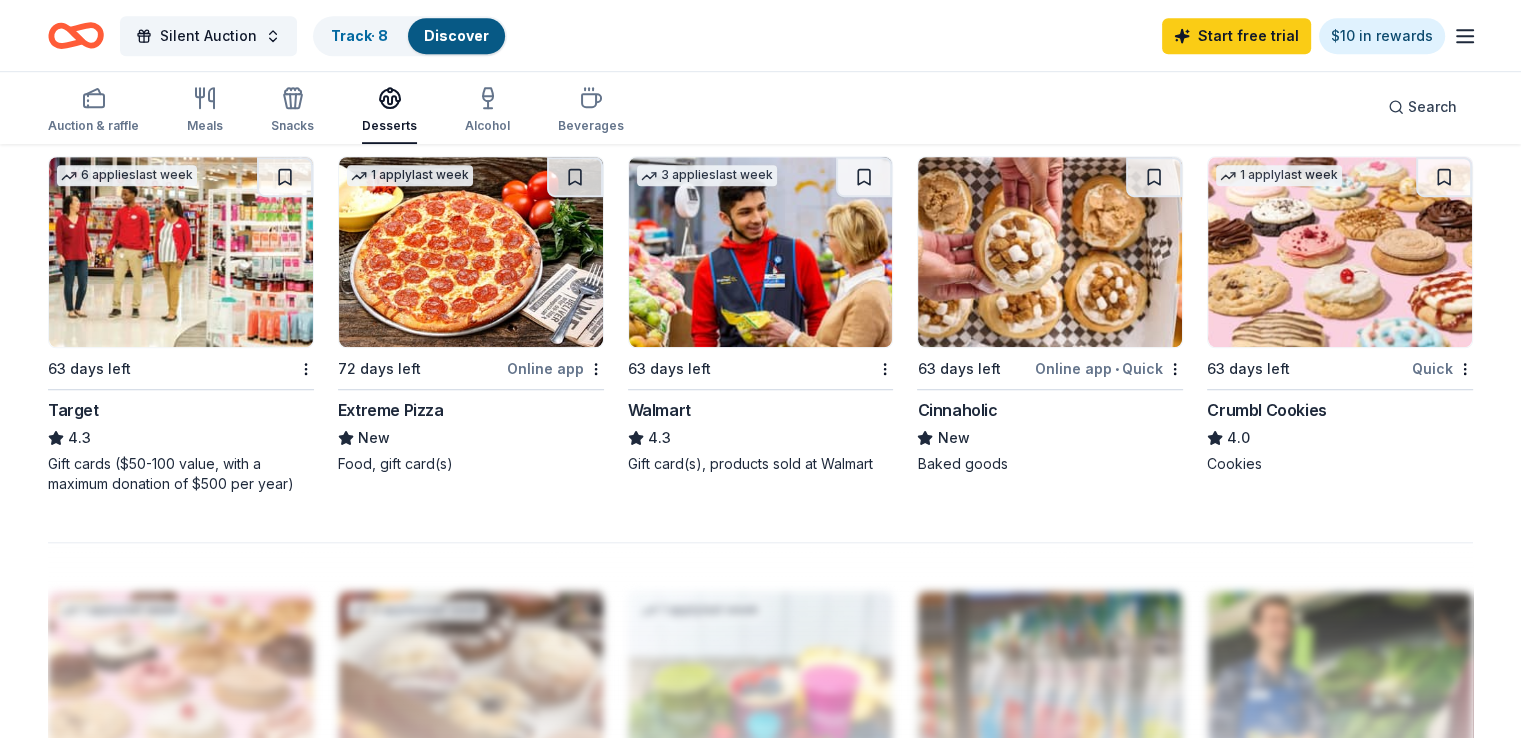 scroll, scrollTop: 1400, scrollLeft: 0, axis: vertical 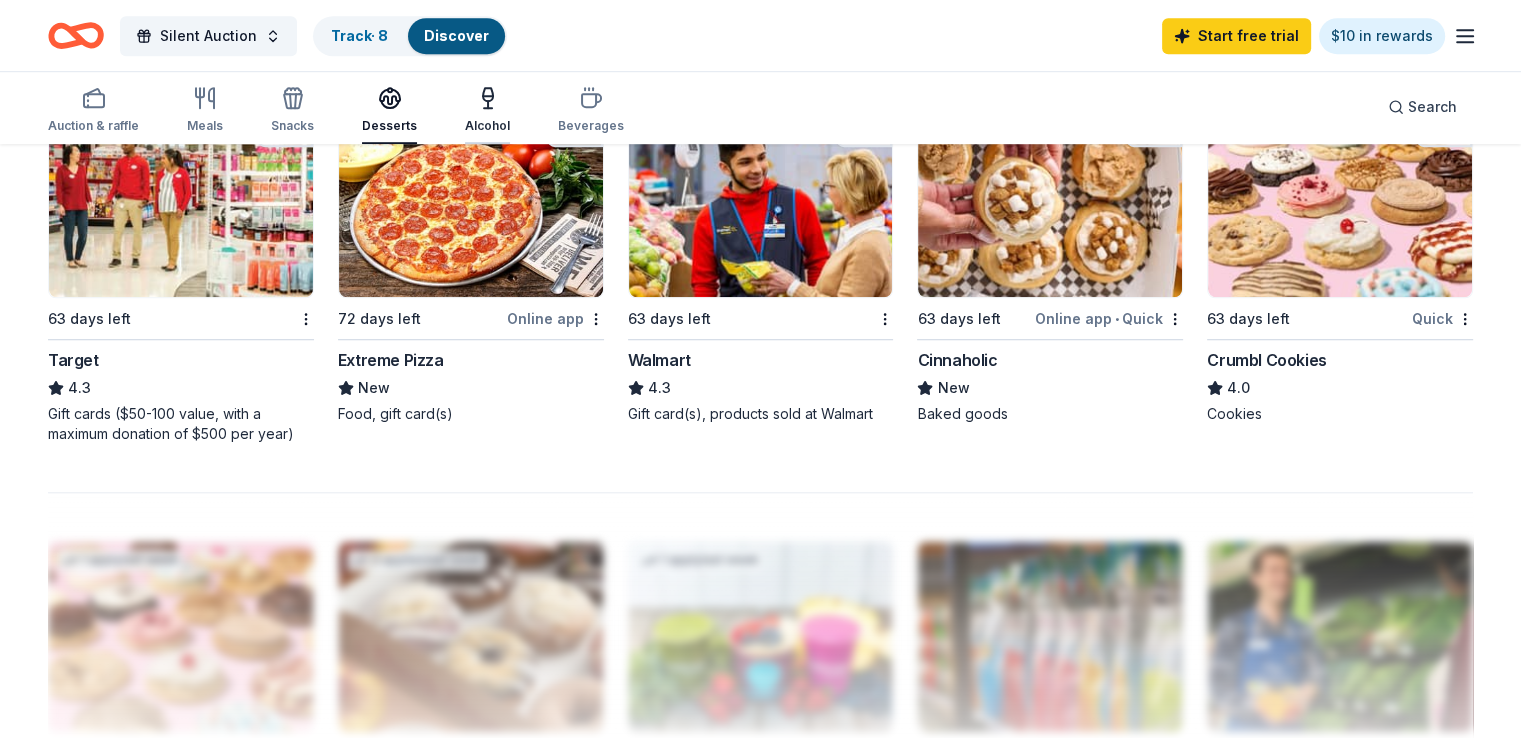 click on "Alcohol" at bounding box center [487, 126] 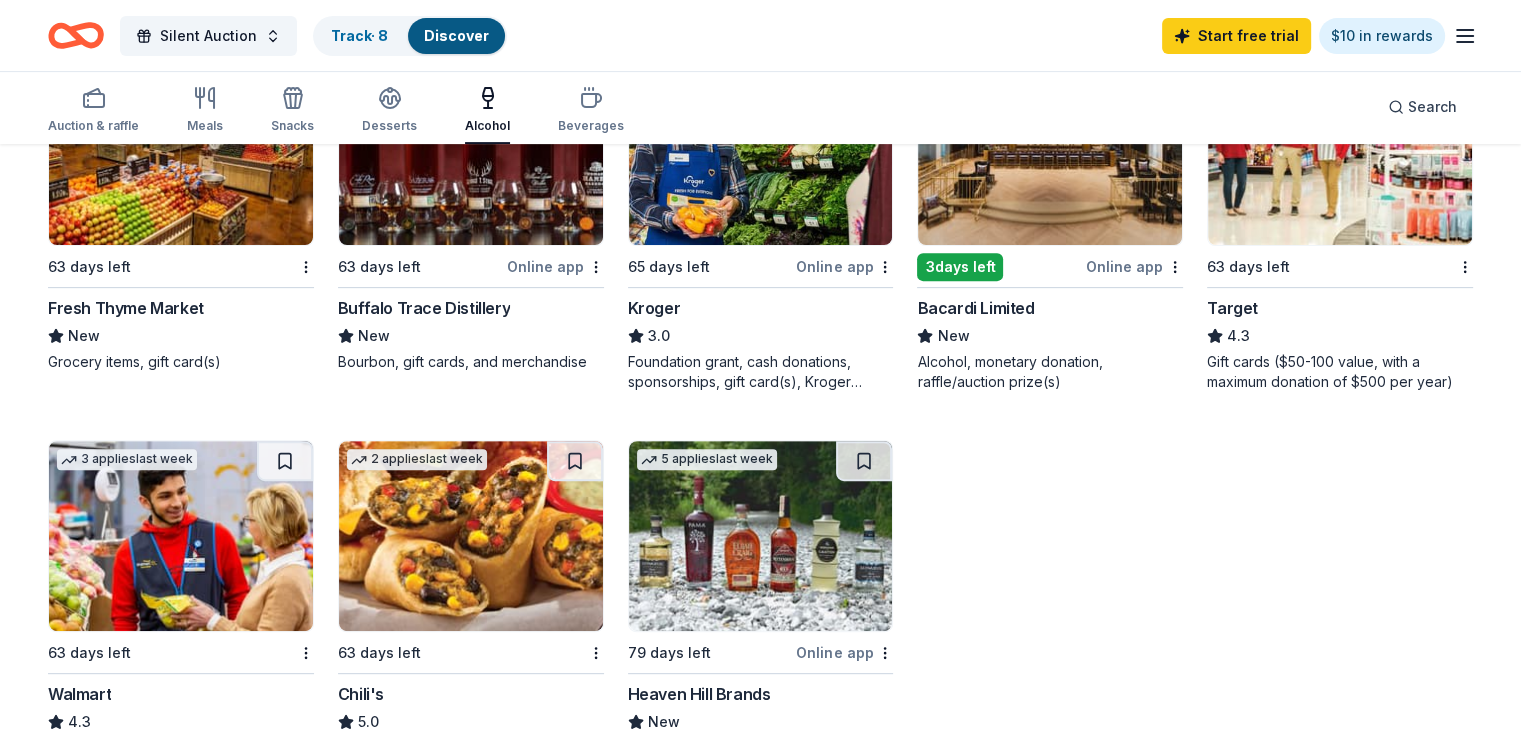 scroll, scrollTop: 800, scrollLeft: 0, axis: vertical 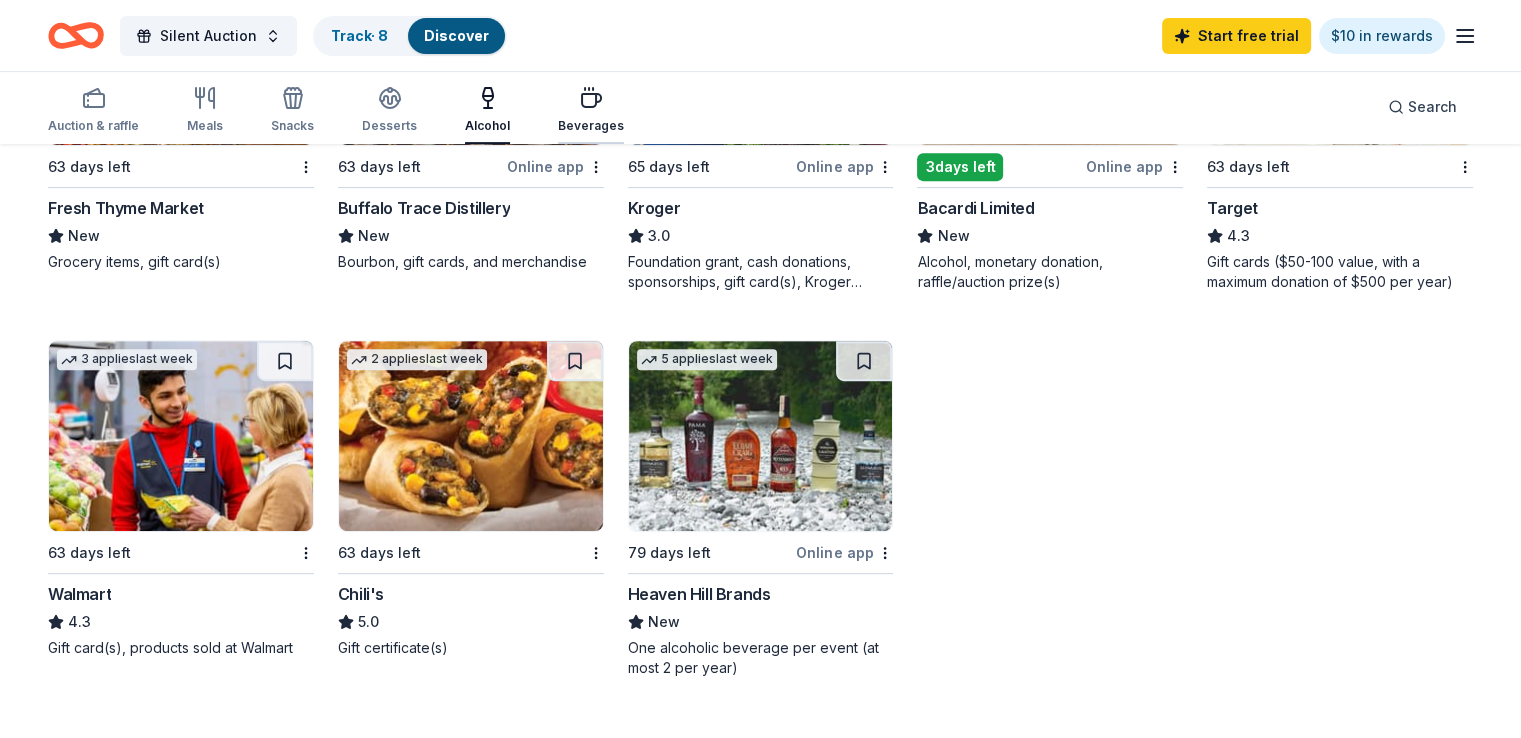 click on "Beverages" at bounding box center (591, 110) 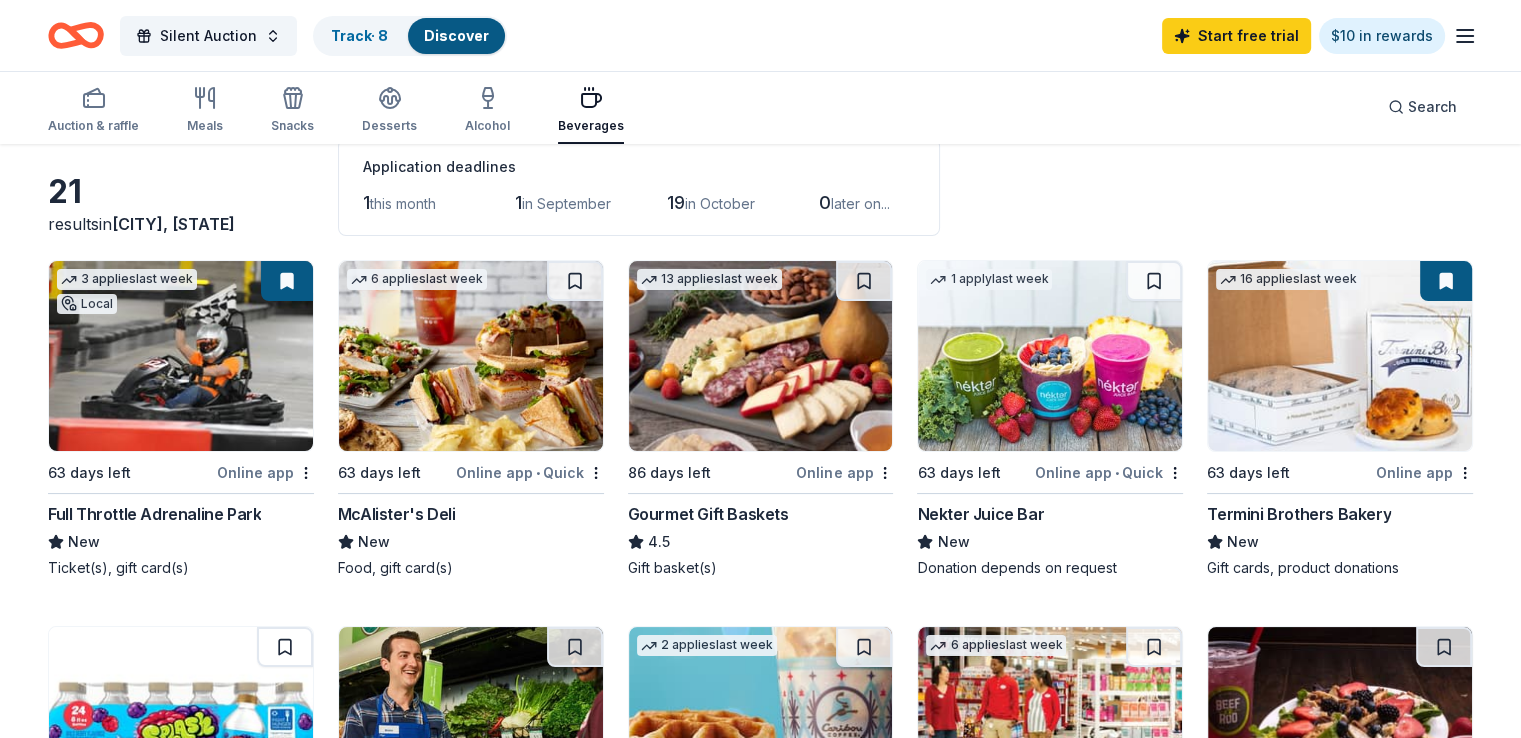 scroll, scrollTop: 0, scrollLeft: 0, axis: both 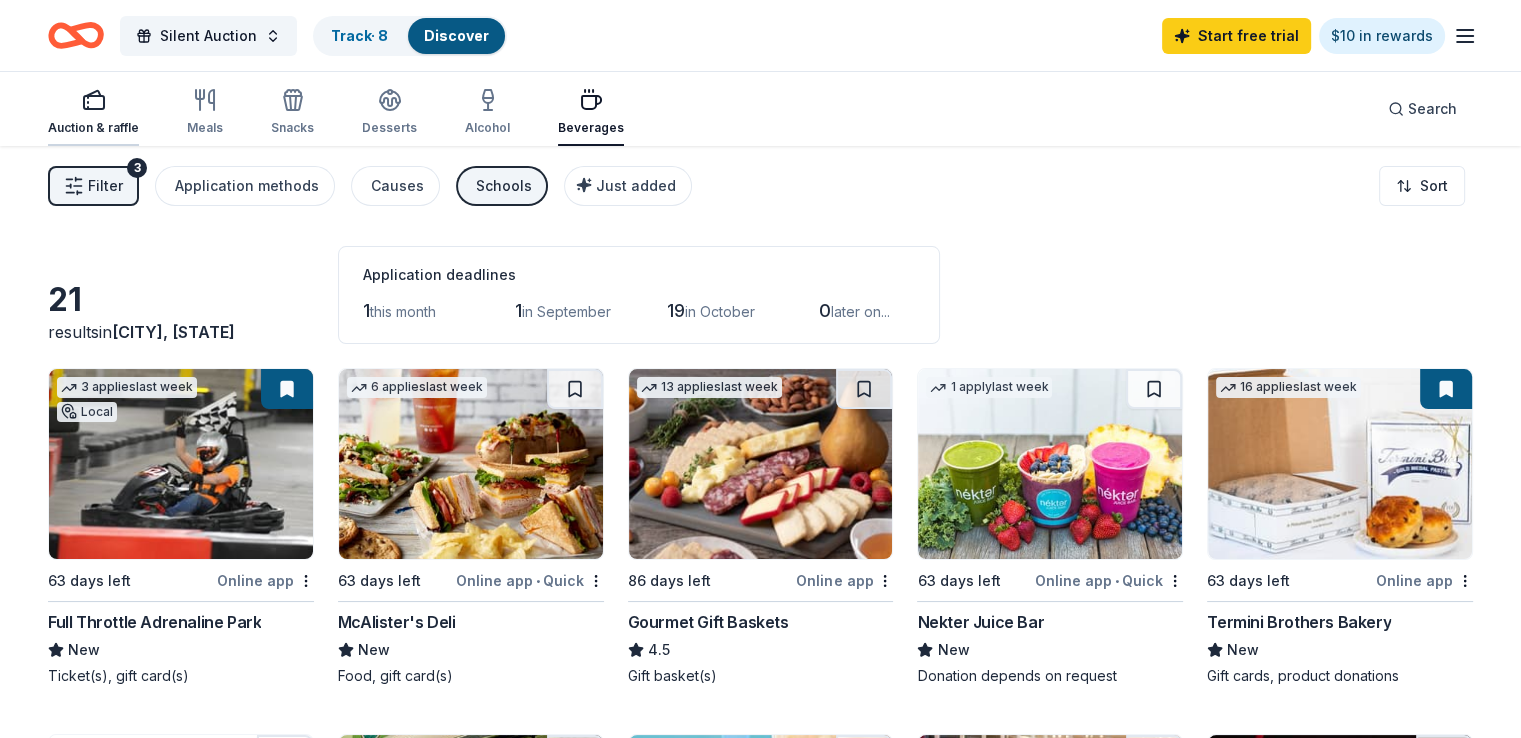click 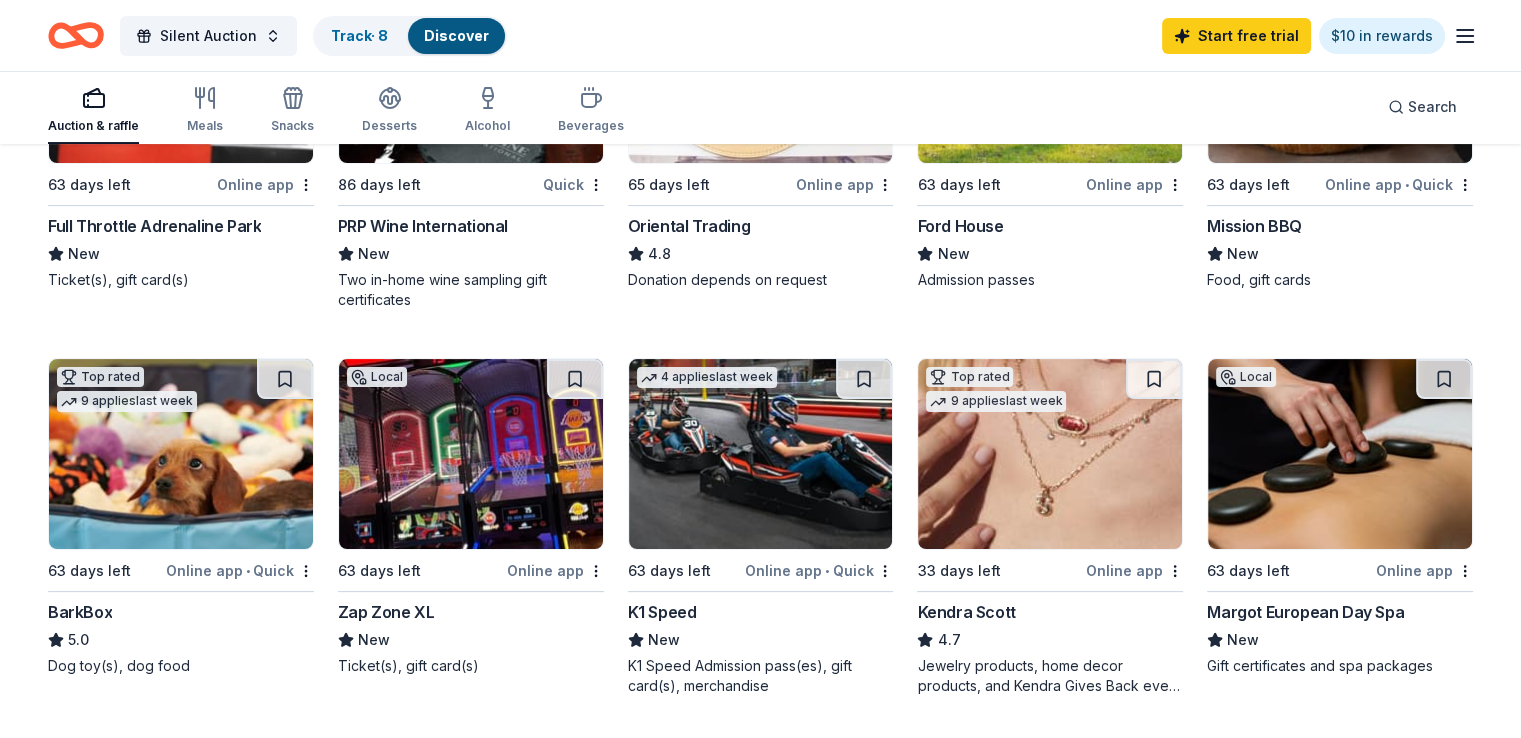 scroll, scrollTop: 400, scrollLeft: 0, axis: vertical 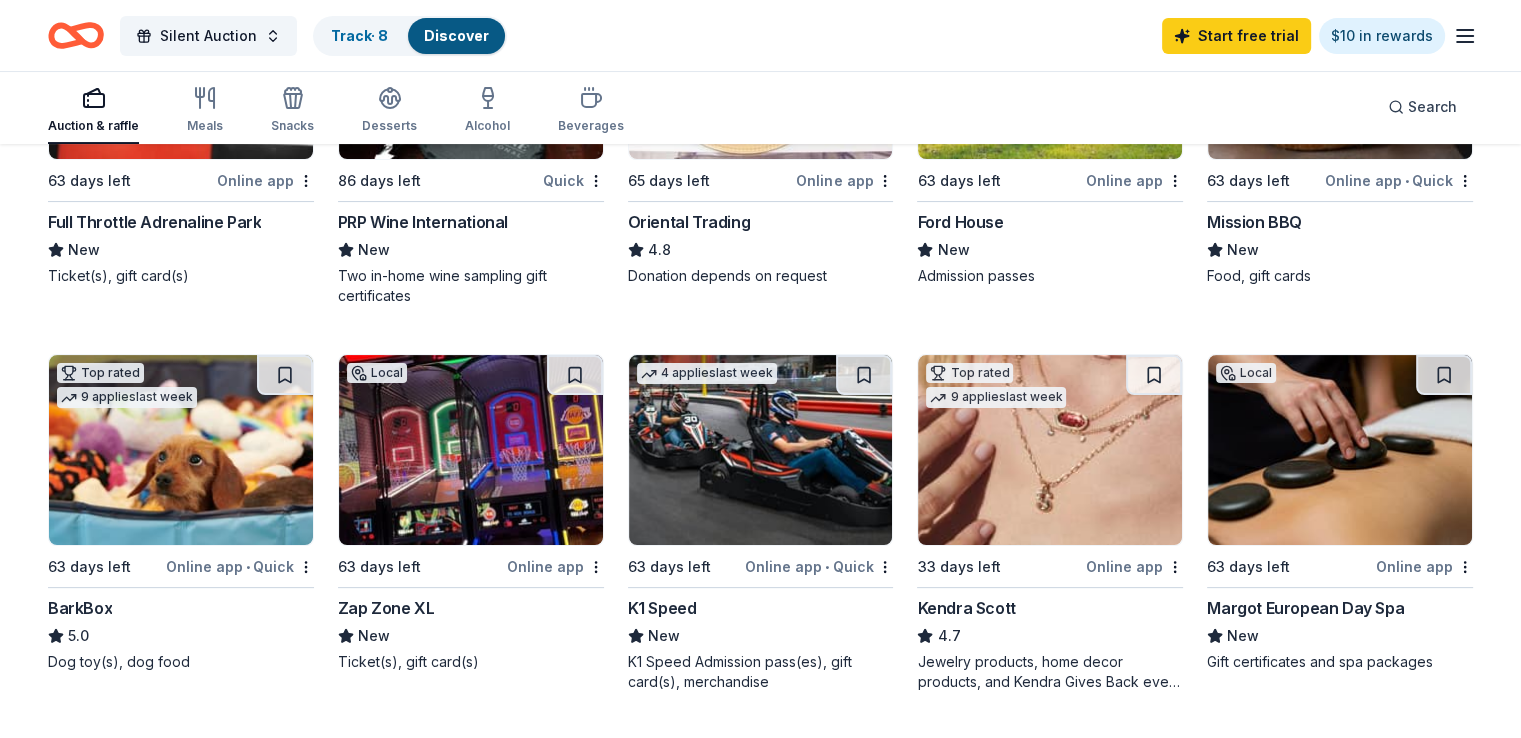 click at bounding box center [1050, 450] 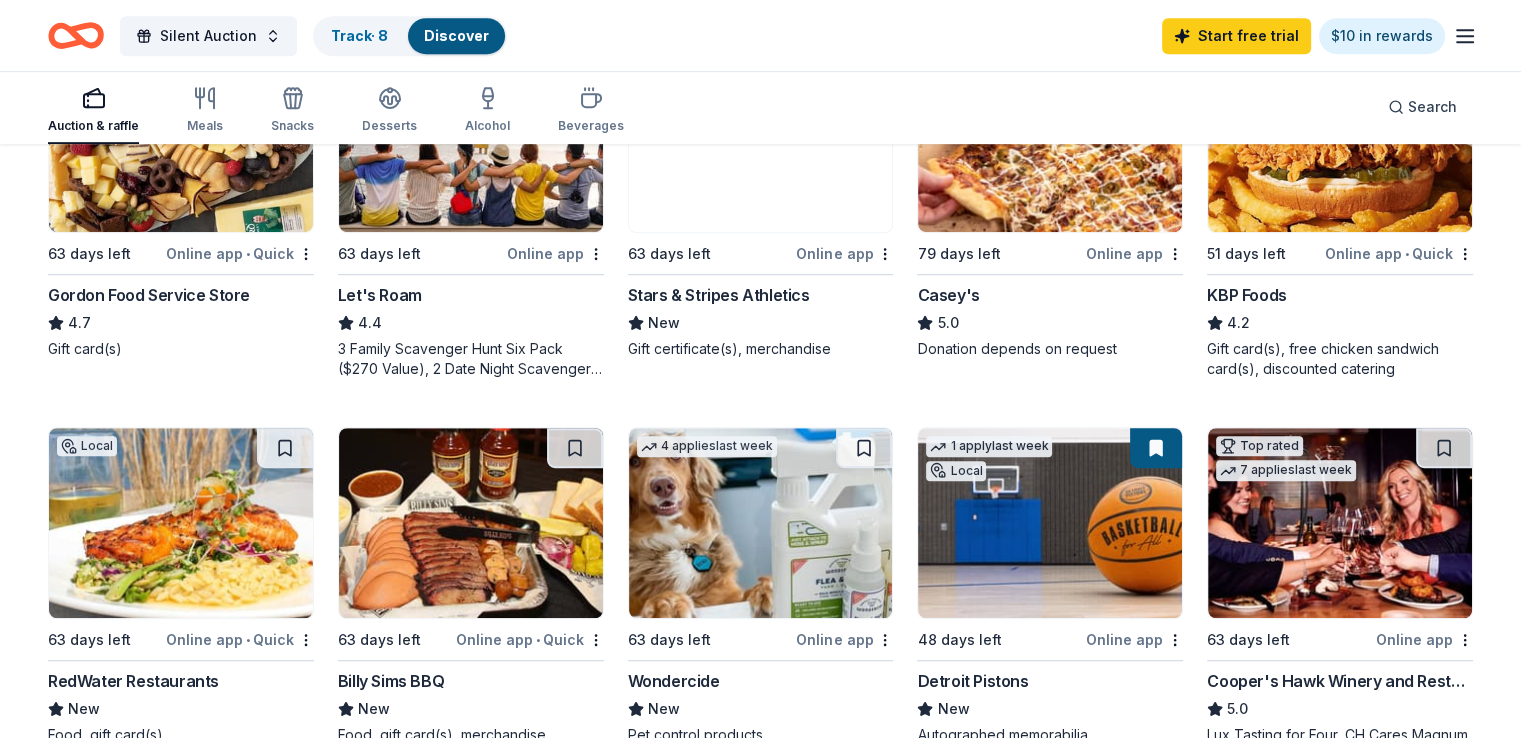 scroll, scrollTop: 1100, scrollLeft: 0, axis: vertical 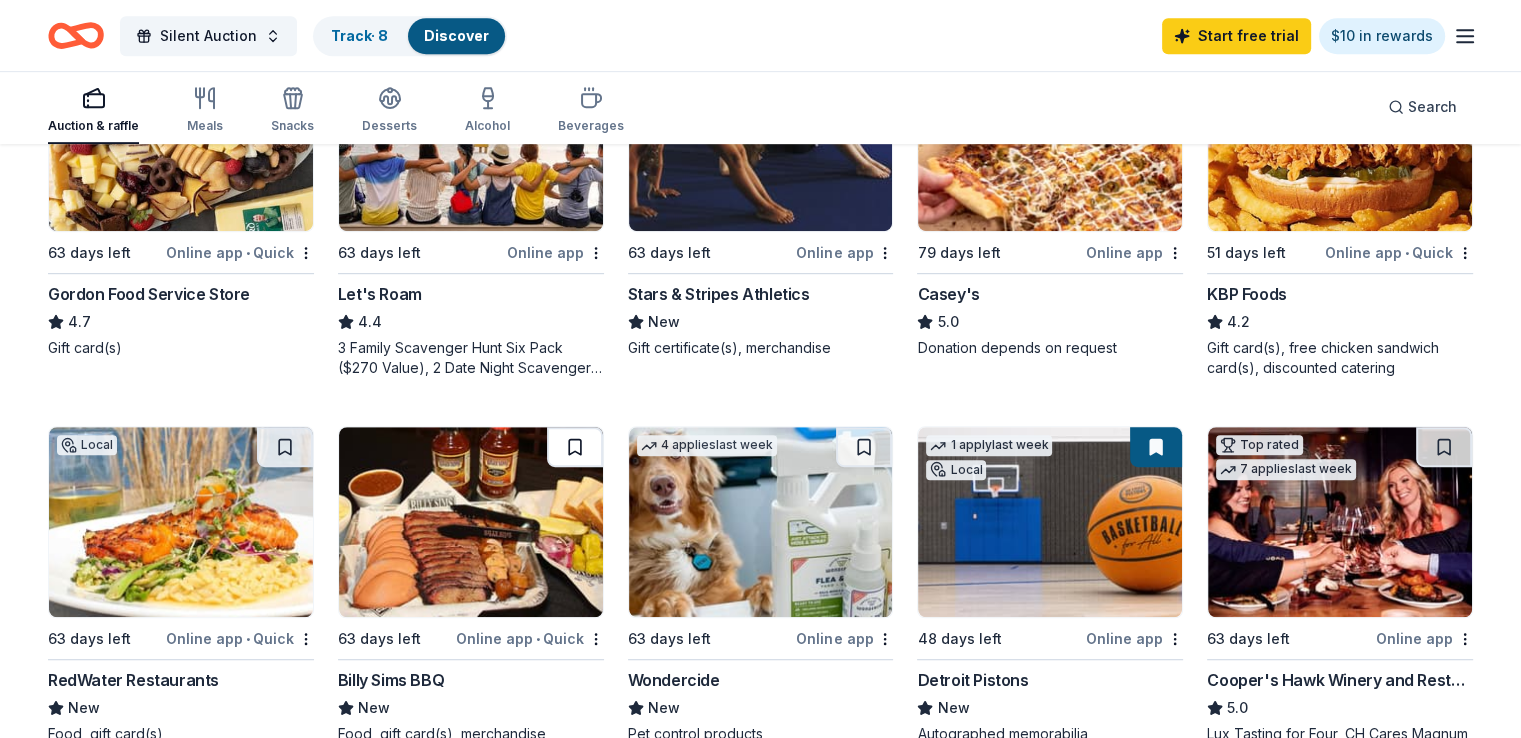 click at bounding box center (575, 447) 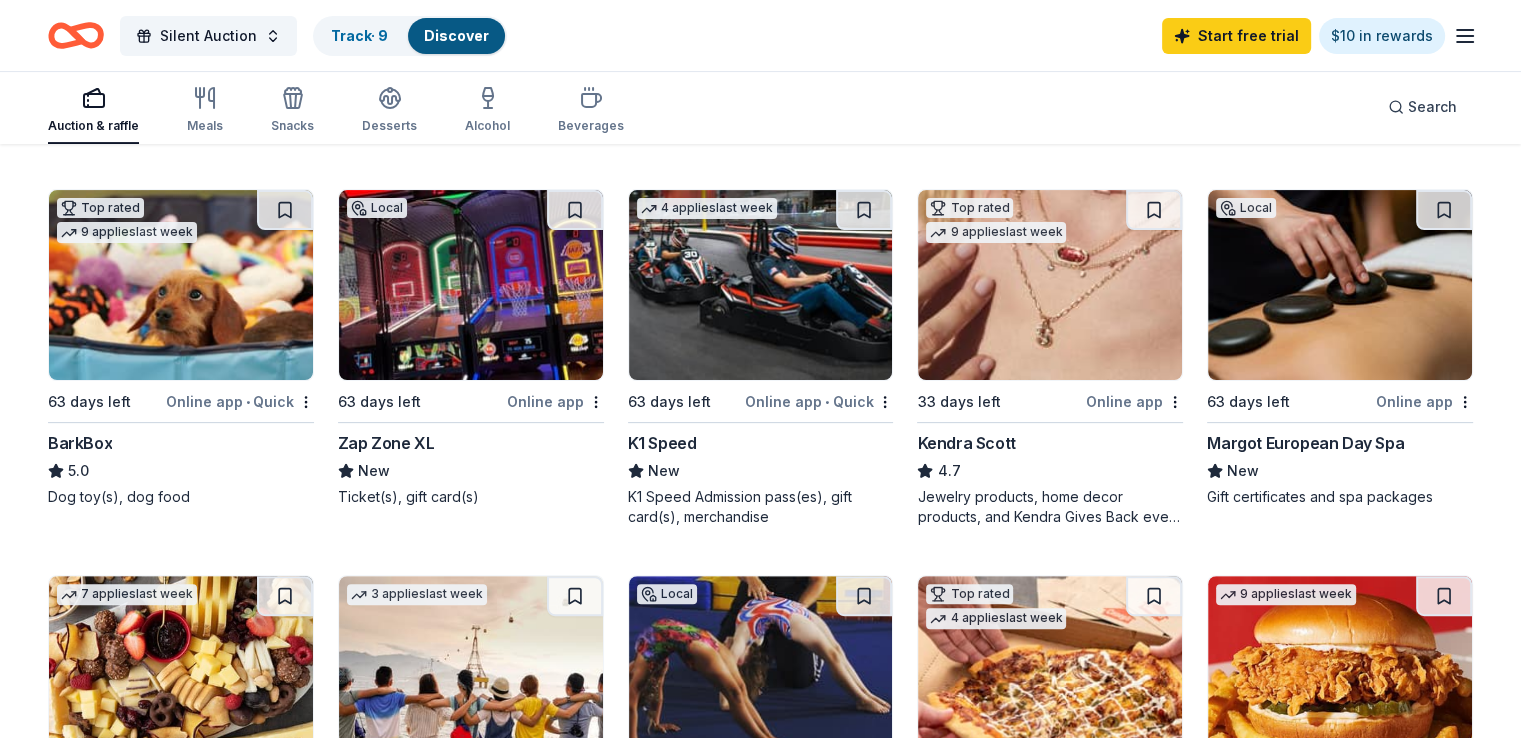 scroll, scrollTop: 600, scrollLeft: 0, axis: vertical 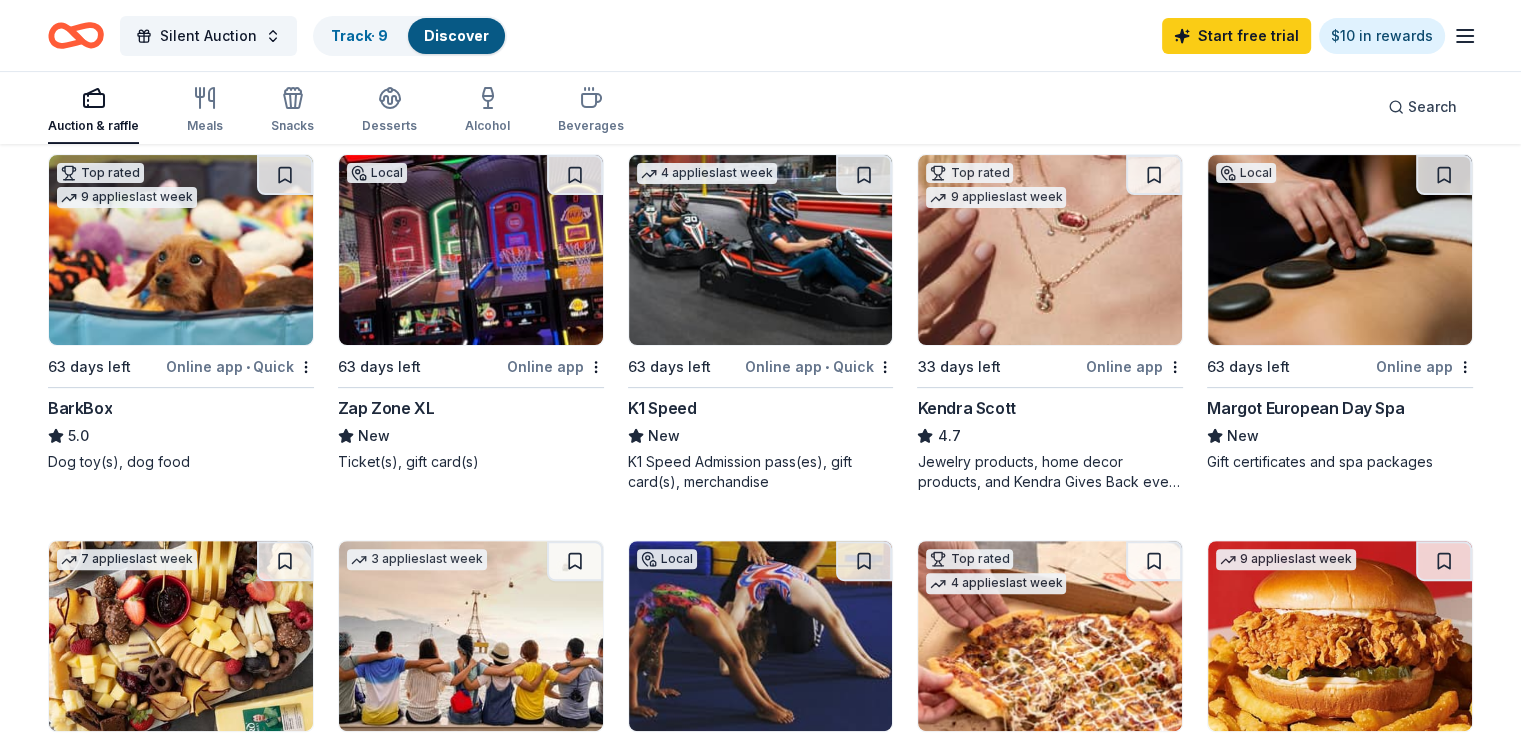 click at bounding box center (1340, 250) 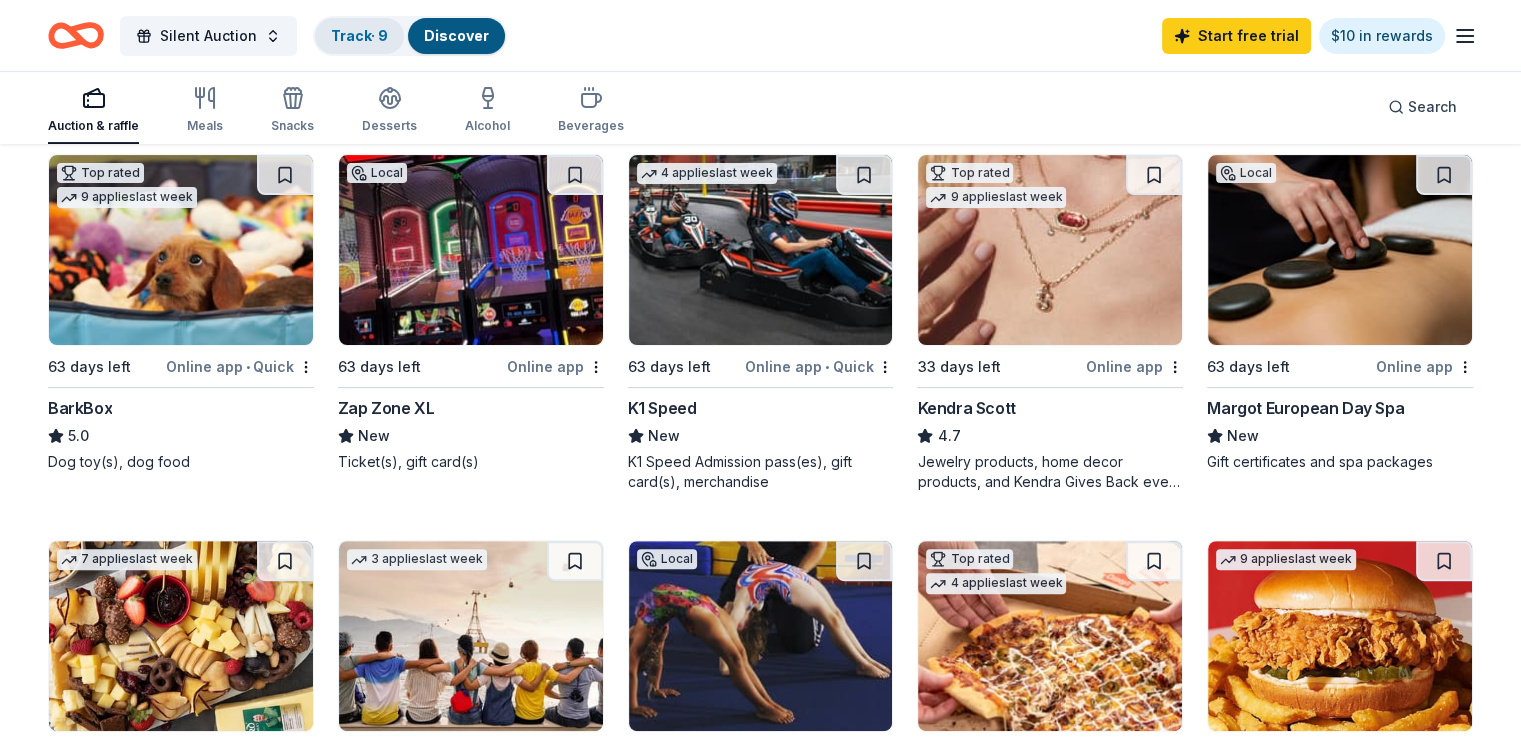 drag, startPoint x: 379, startPoint y: 26, endPoint x: 380, endPoint y: 37, distance: 11.045361 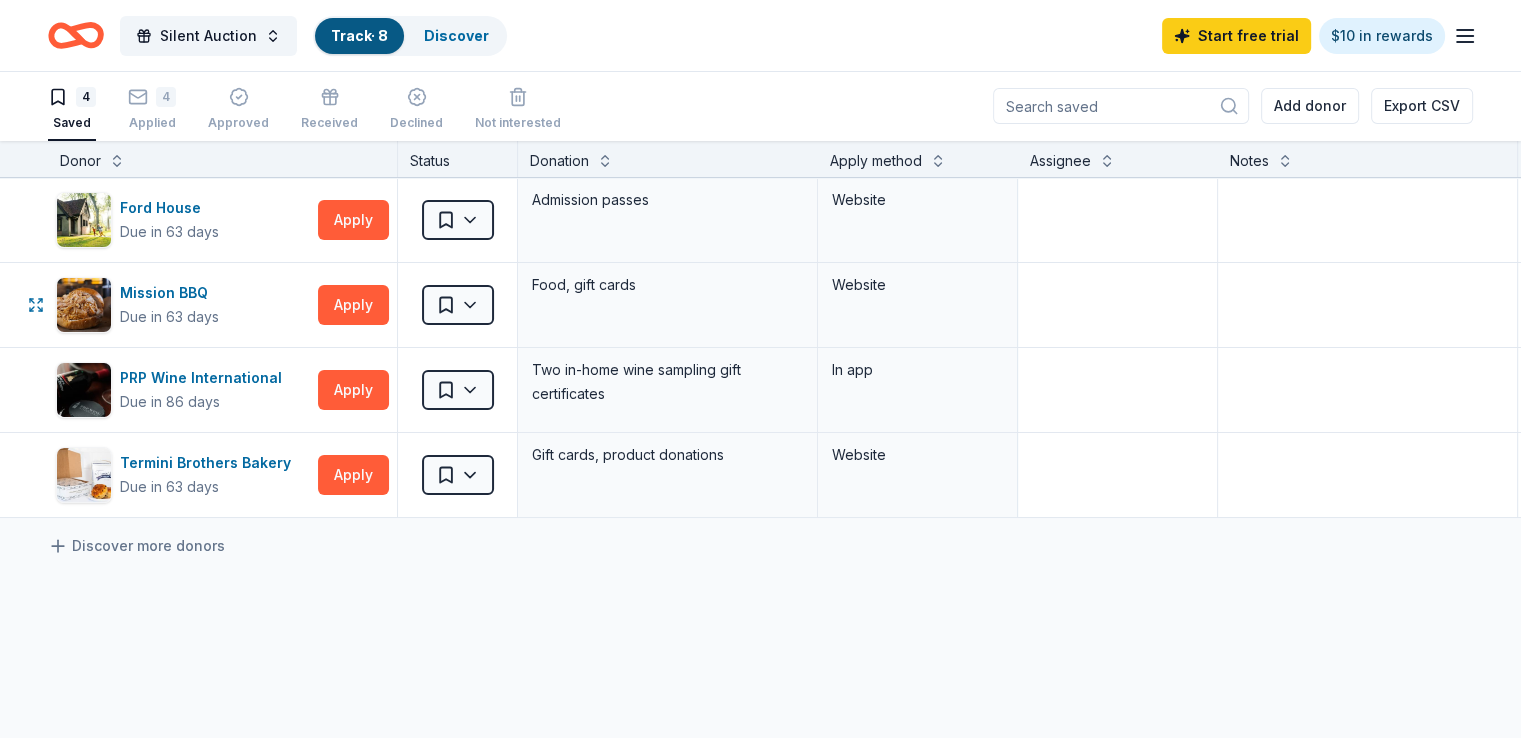 scroll, scrollTop: 0, scrollLeft: 0, axis: both 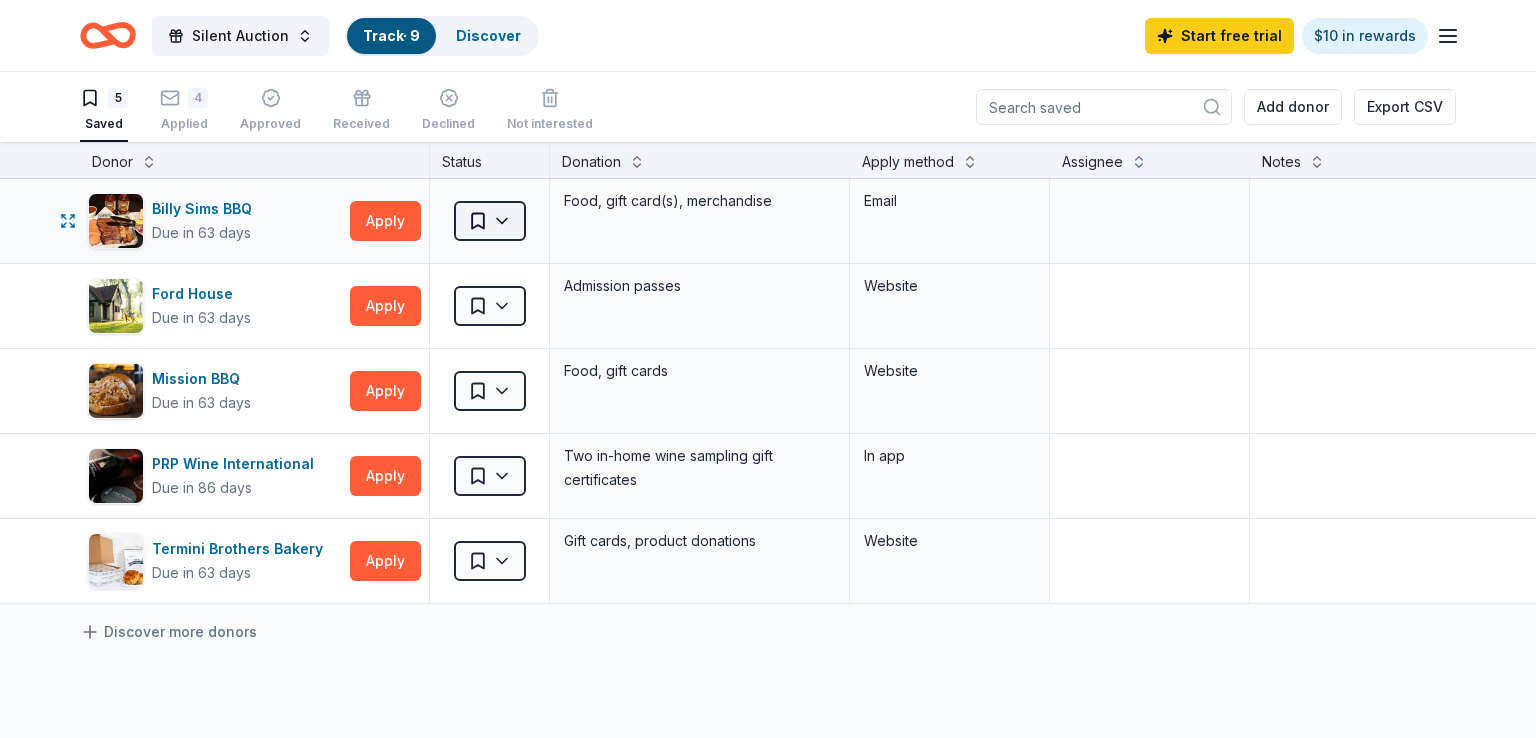 click on "Silent Auction Track  · 9 Discover Start free  trial $10 in rewards 5 Saved 4 Applied Approved Received Declined Not interested Add donor Export CSV Donor Status Donation Apply method Assignee Notes Billy Sims BBQ Due in 63 days Apply Saved Food, gift card(s), merchandise Email Ford House Due in 63 days Apply Saved Admission passes Website Mission BBQ Due in 63 days Apply Saved Food, gift cards Website PRP Wine International Due in 86 days Apply Saved Two in-home wine sampling gift certificates In app Termini Brothers Bakery Due in 63 days Apply Saved Gift cards, product donations Website   Discover more donors Saved" at bounding box center [768, 369] 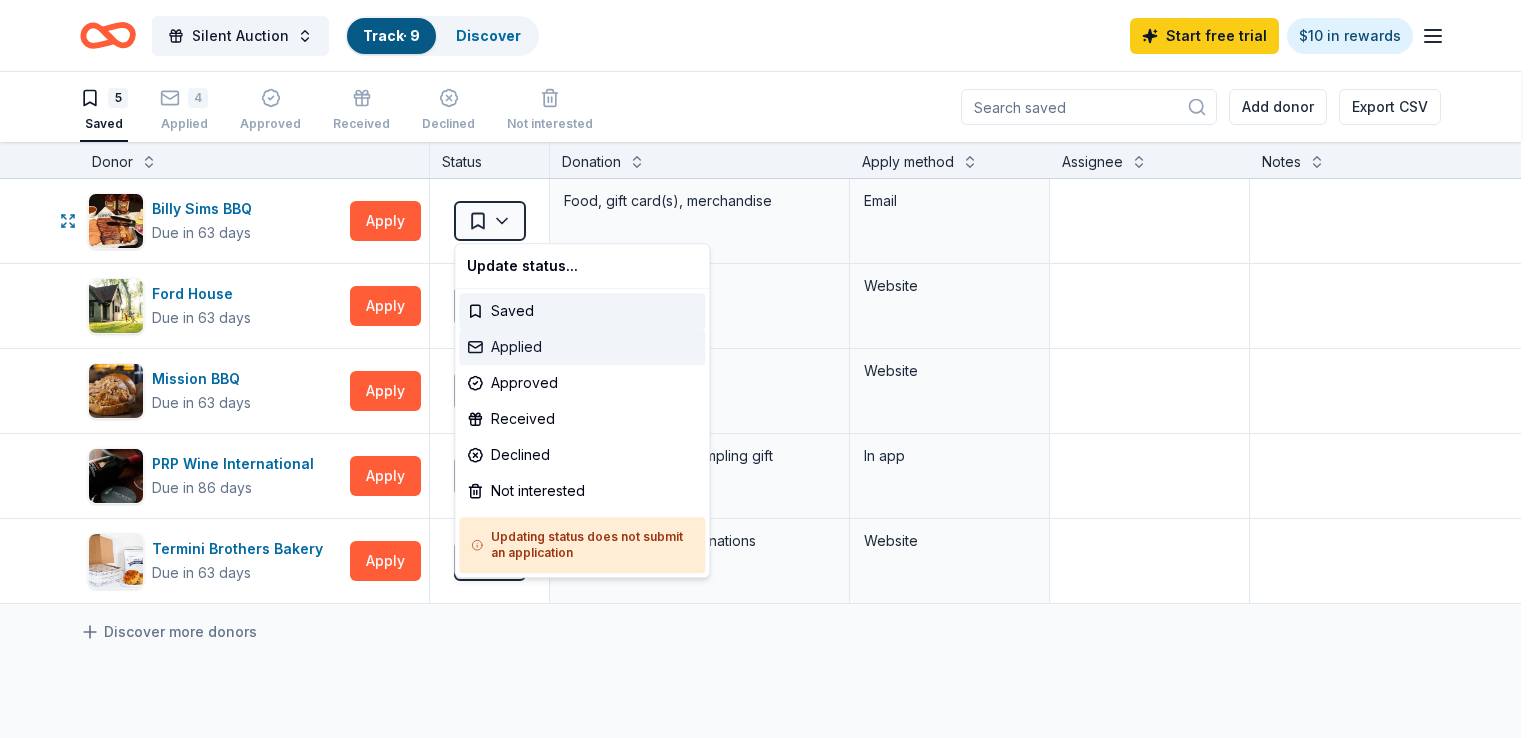 click on "Applied" at bounding box center [582, 347] 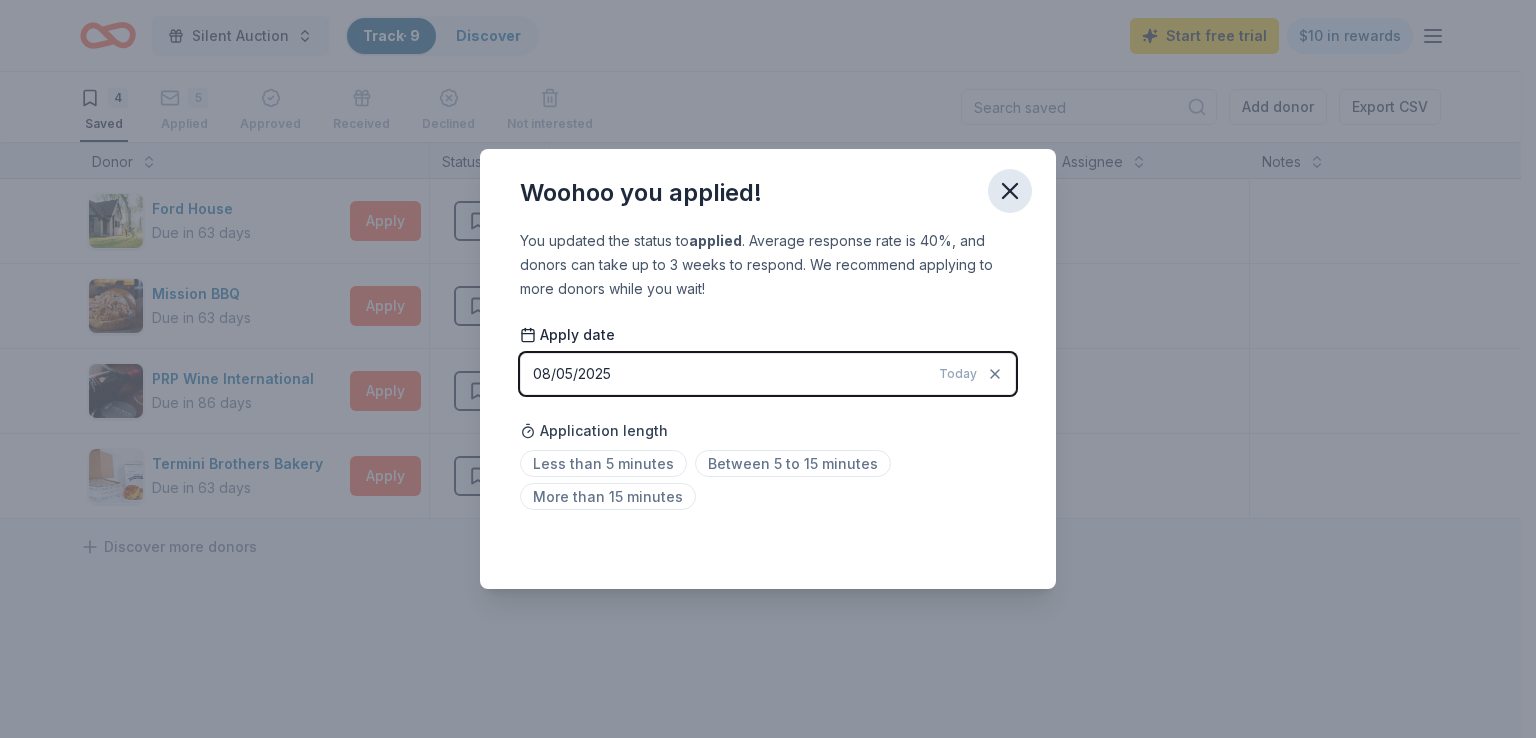 click 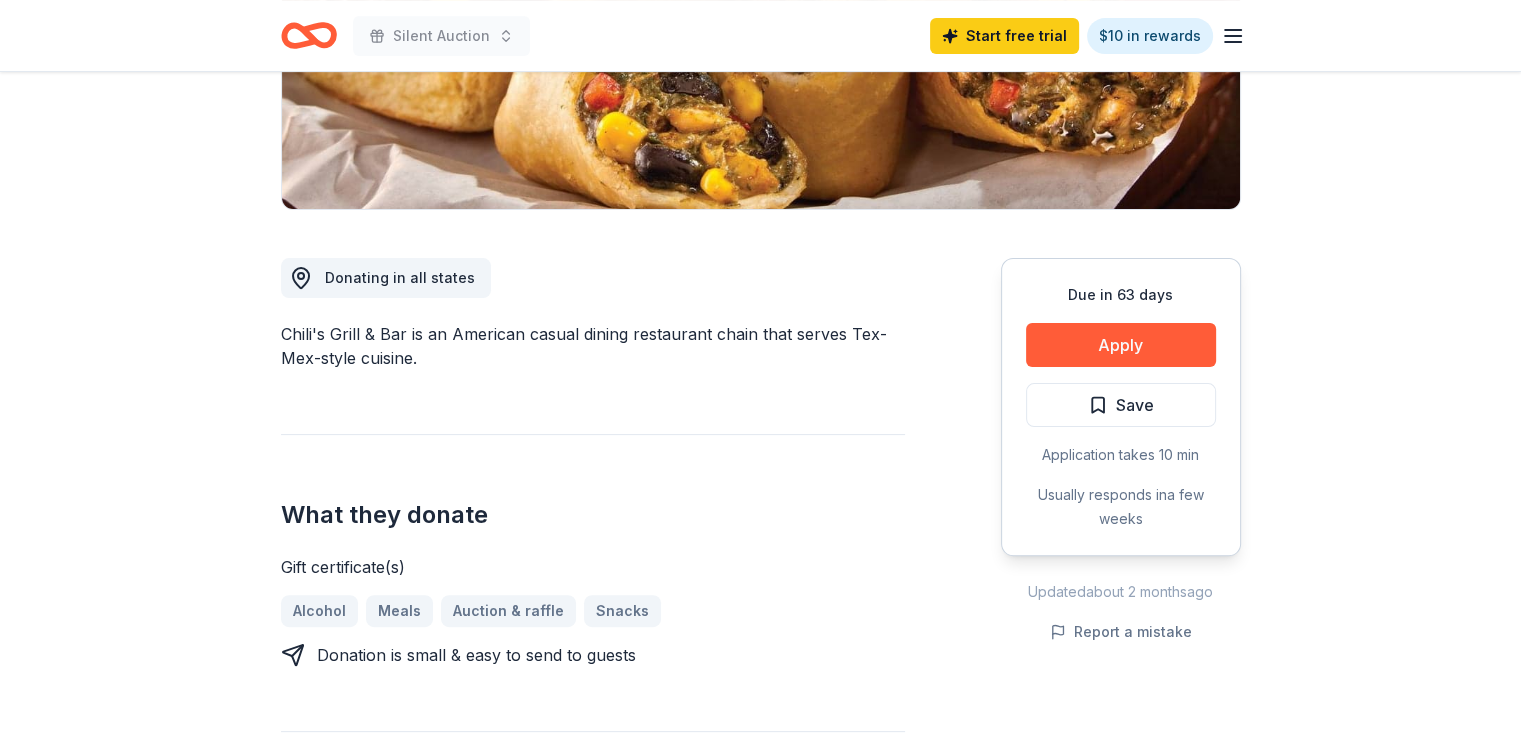 scroll, scrollTop: 400, scrollLeft: 0, axis: vertical 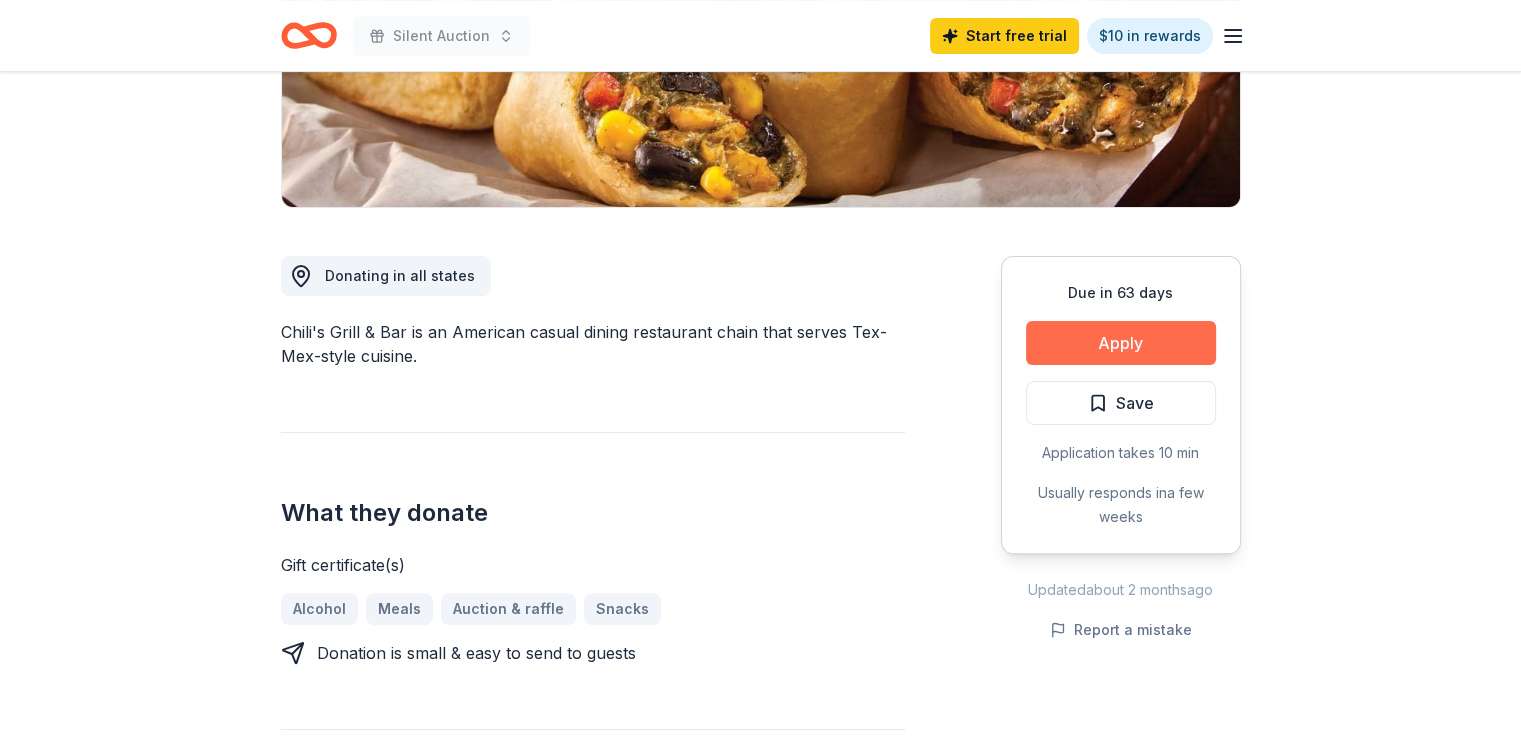 click on "Apply" at bounding box center [1121, 343] 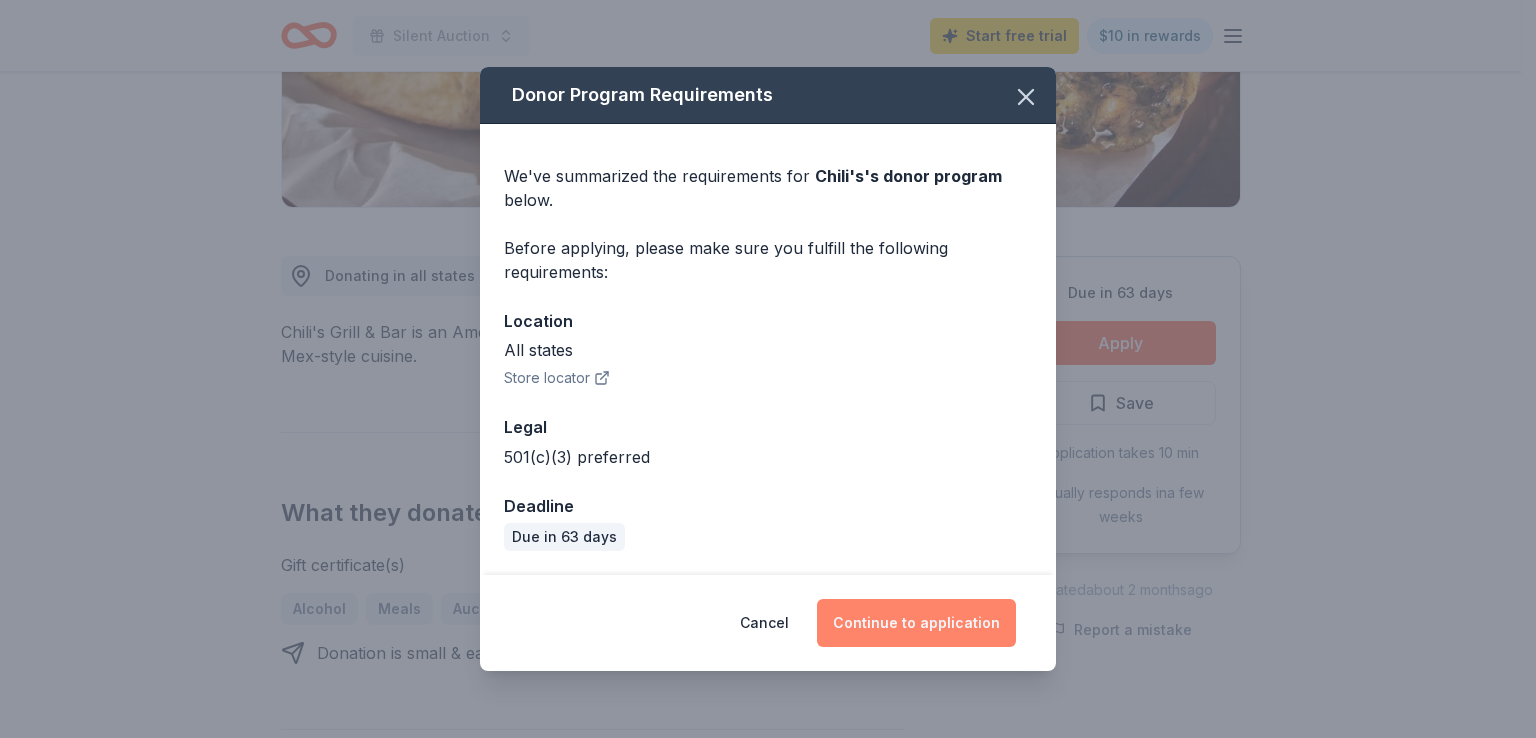 click on "Continue to application" at bounding box center [916, 623] 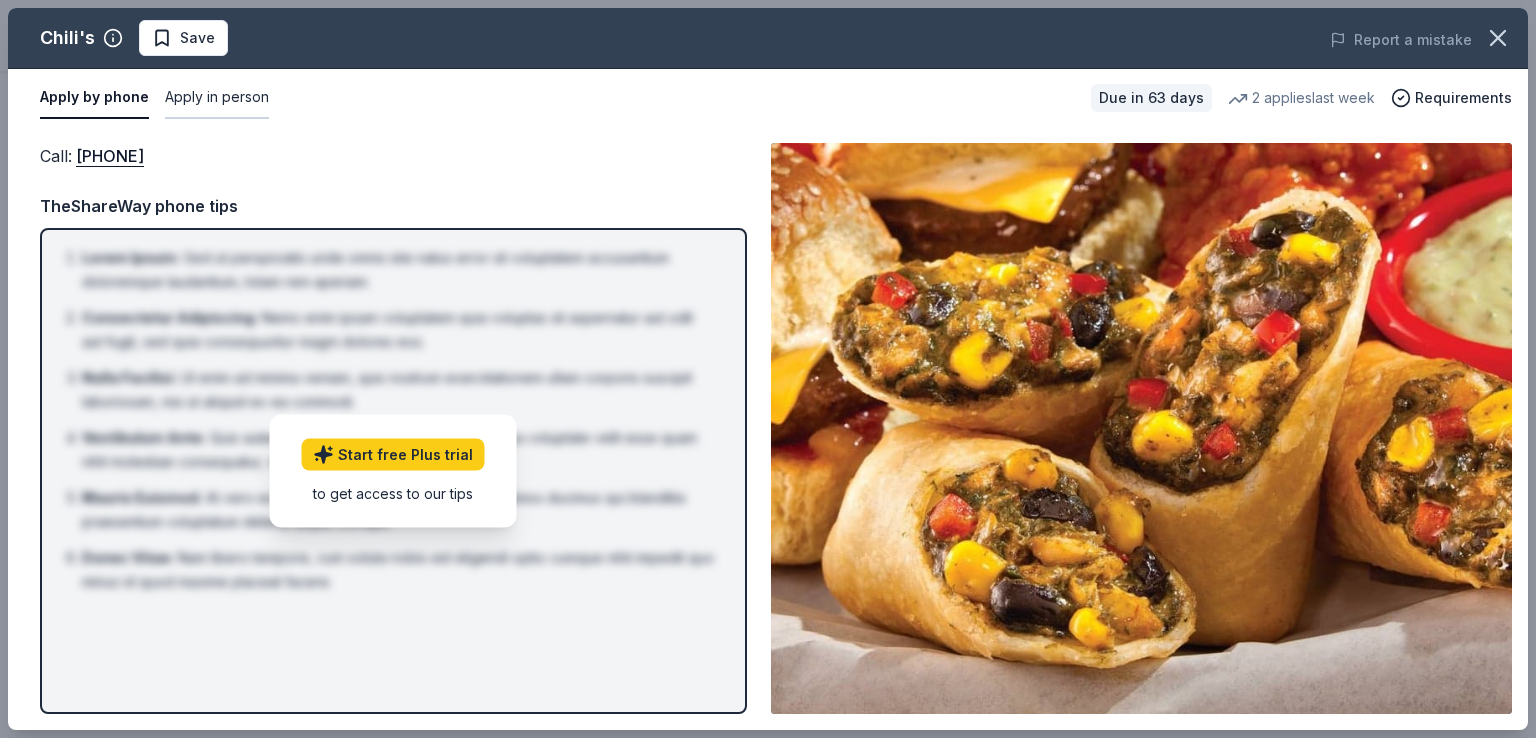 click on "Apply in person" at bounding box center (217, 98) 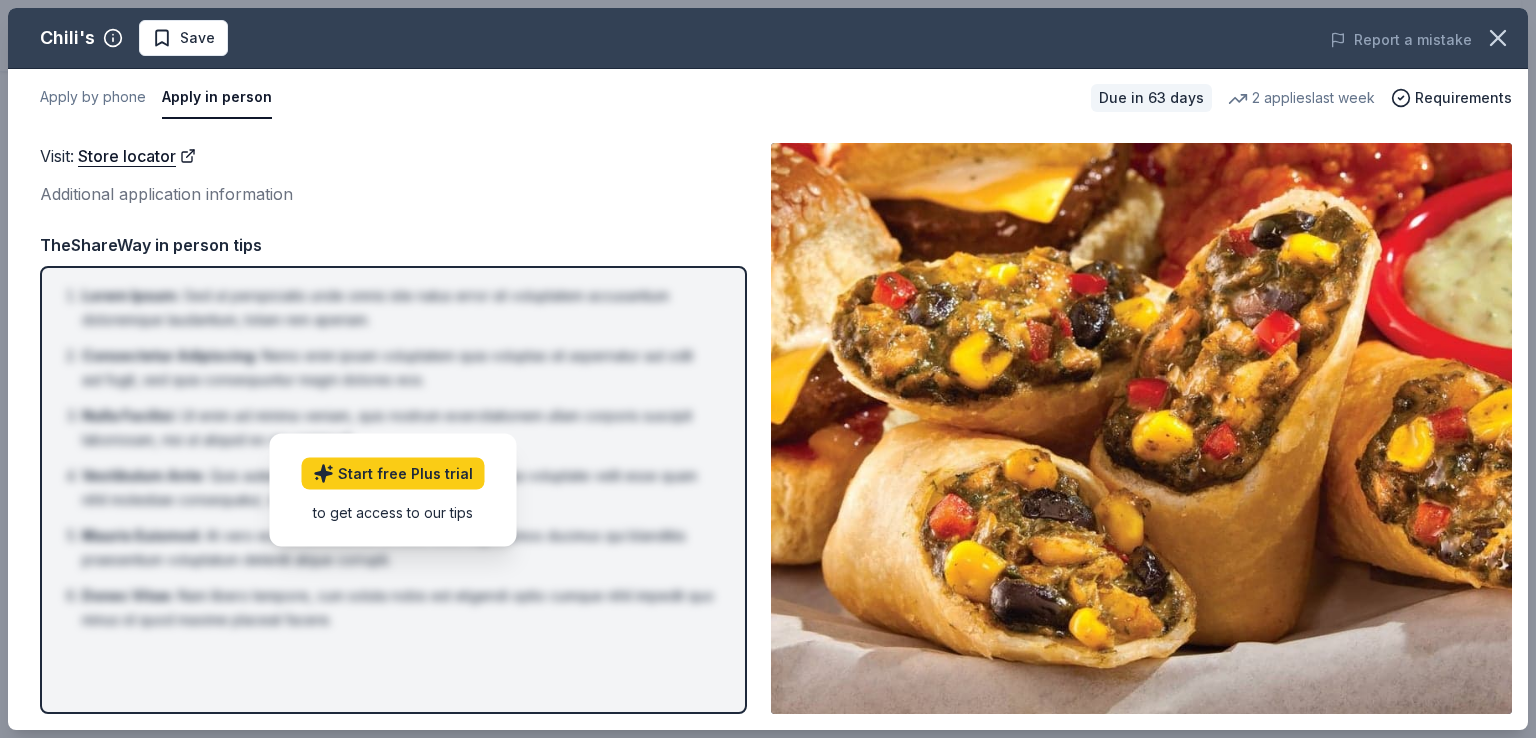 click at bounding box center [1141, 428] 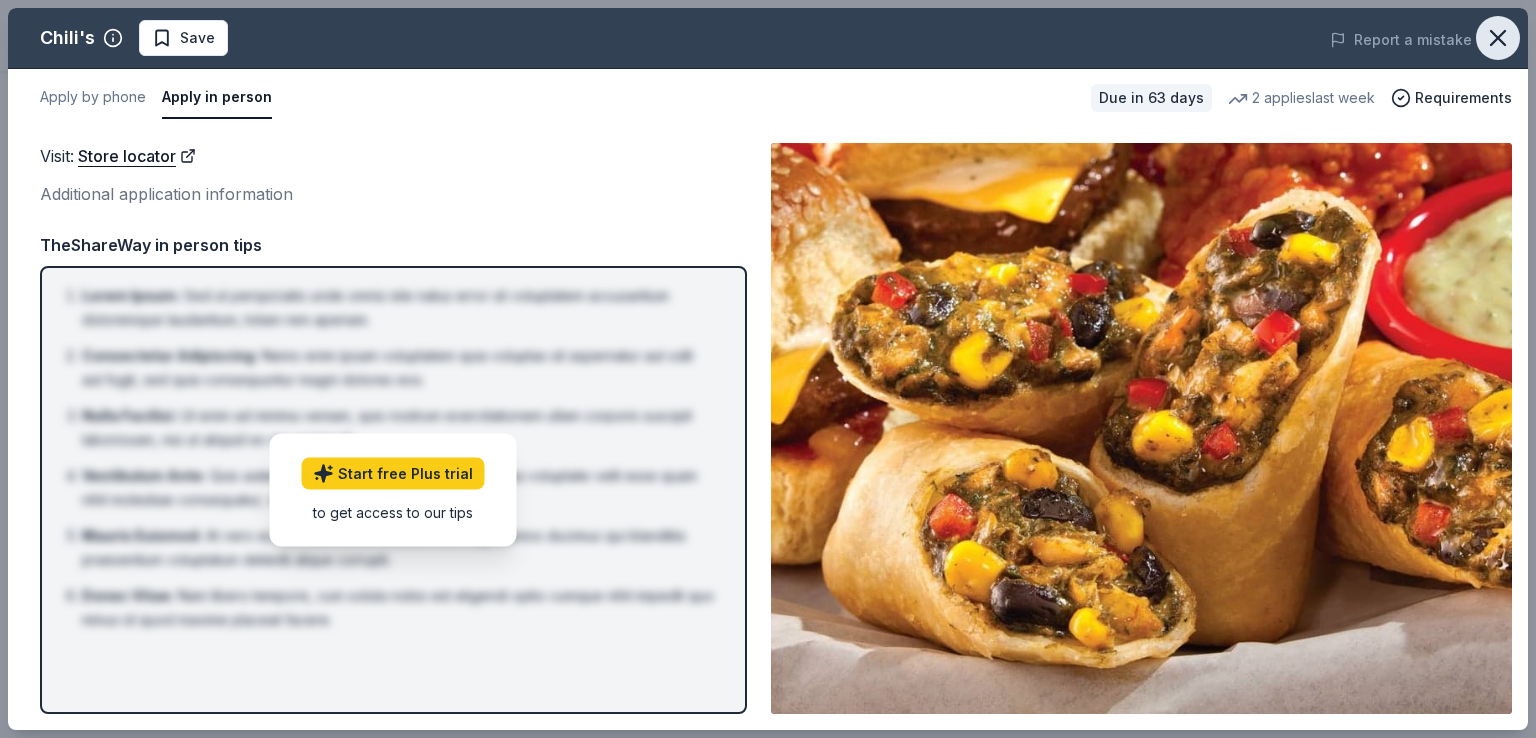 click 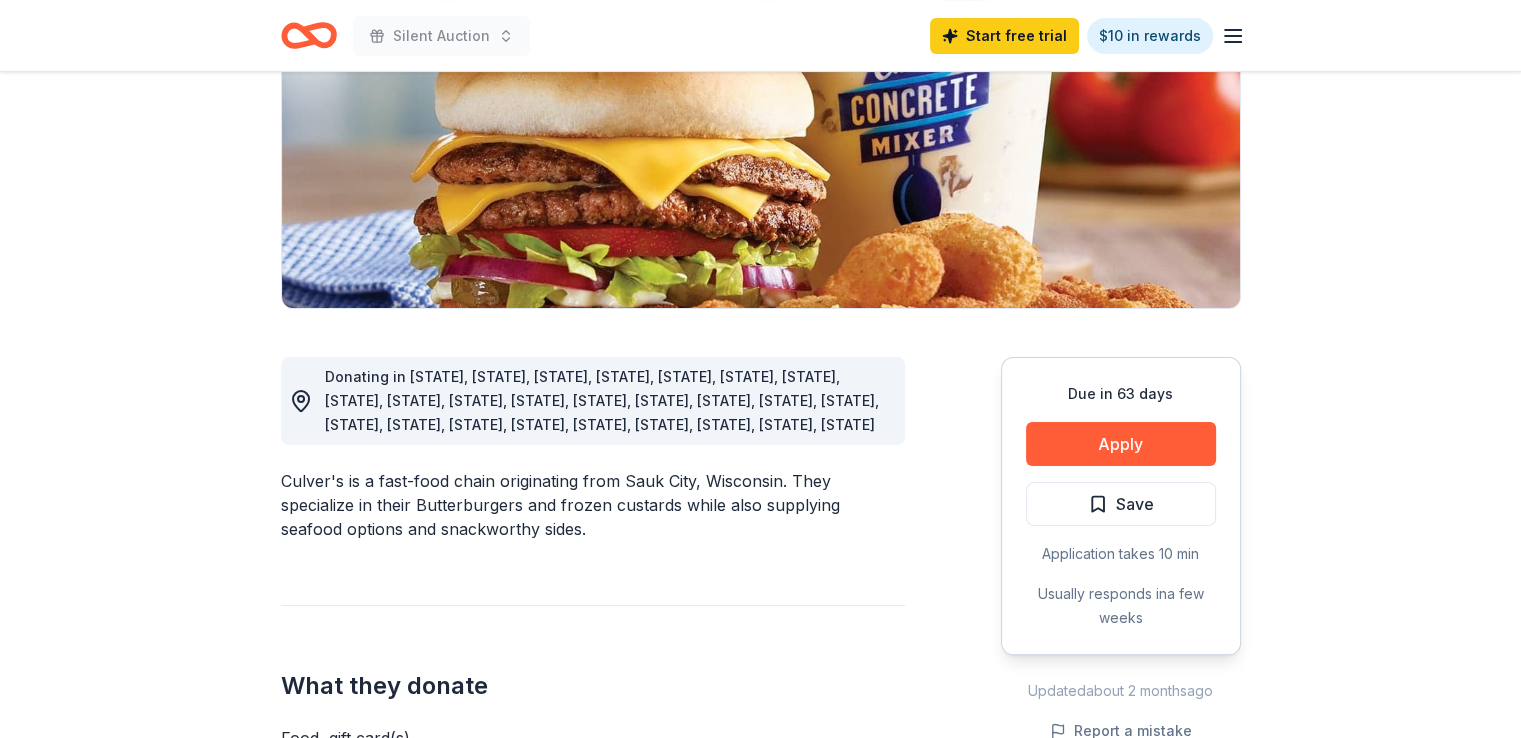 scroll, scrollTop: 300, scrollLeft: 0, axis: vertical 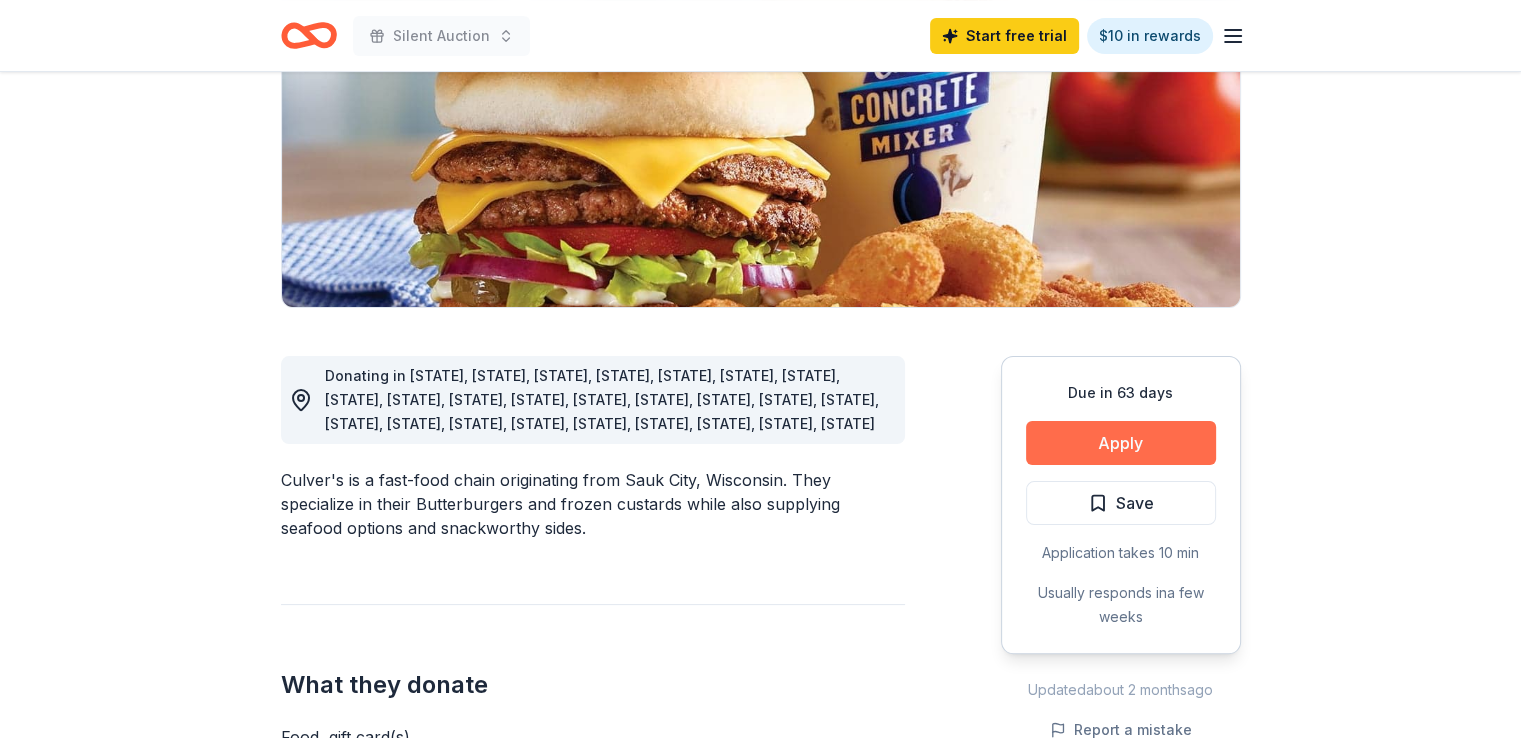 click on "Apply" at bounding box center (1121, 443) 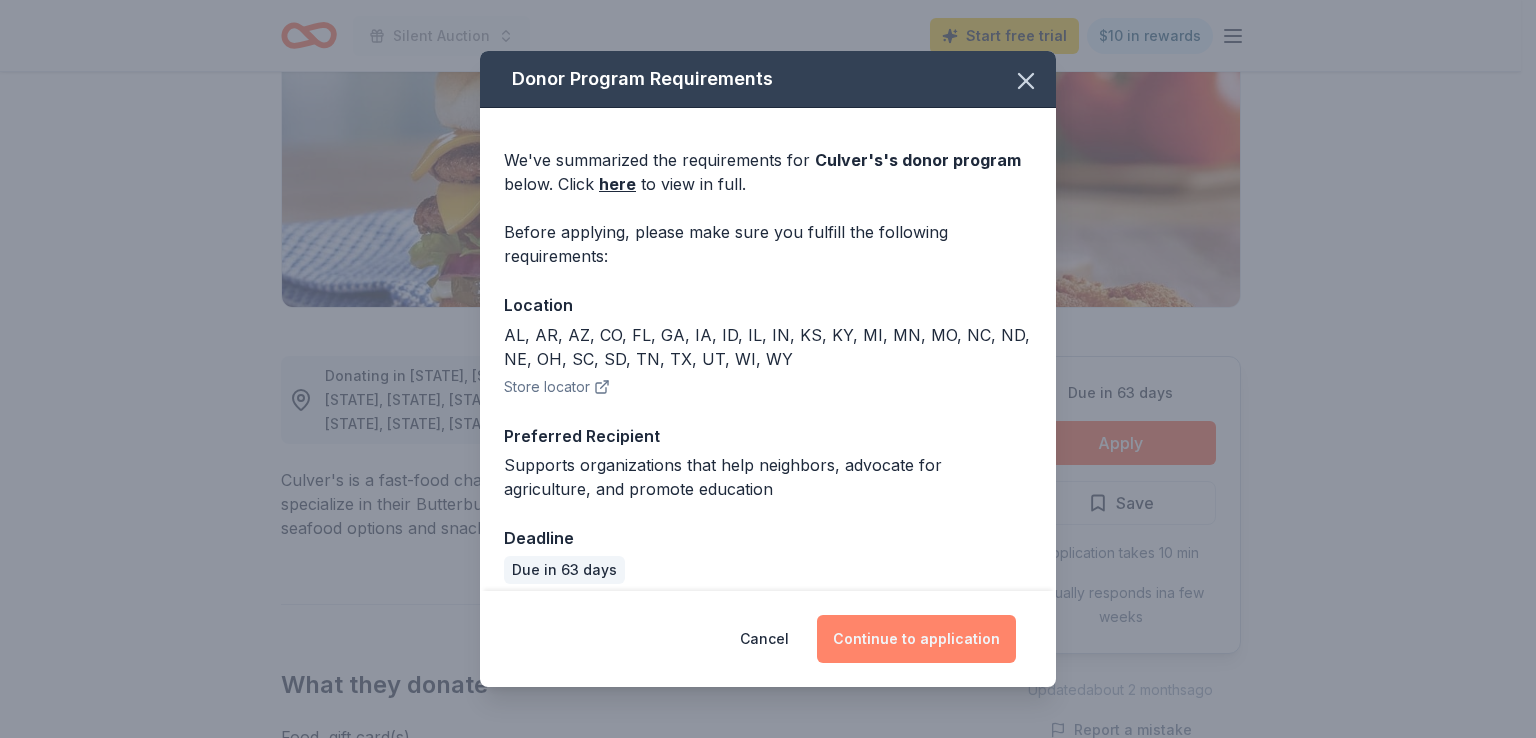click on "Continue to application" at bounding box center [916, 639] 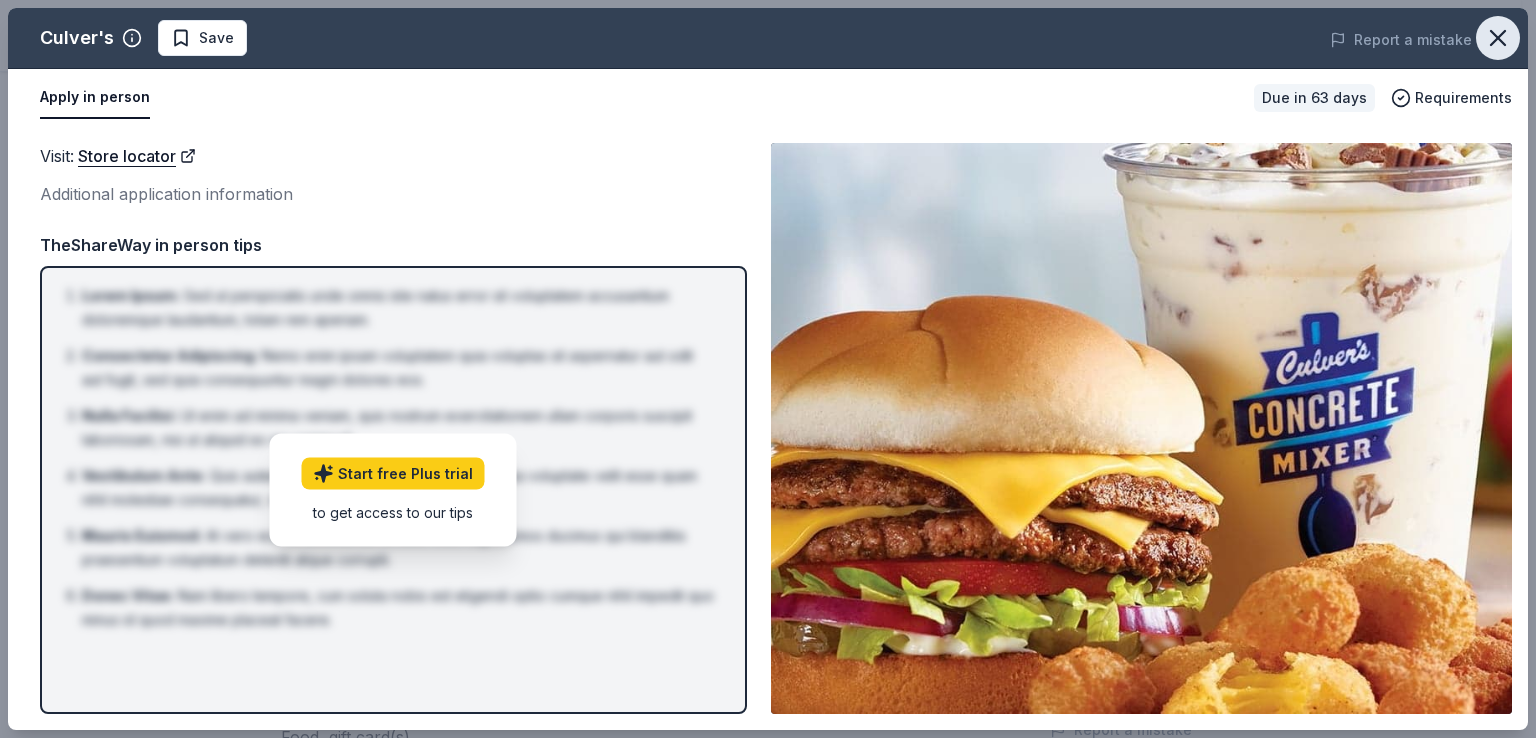 click 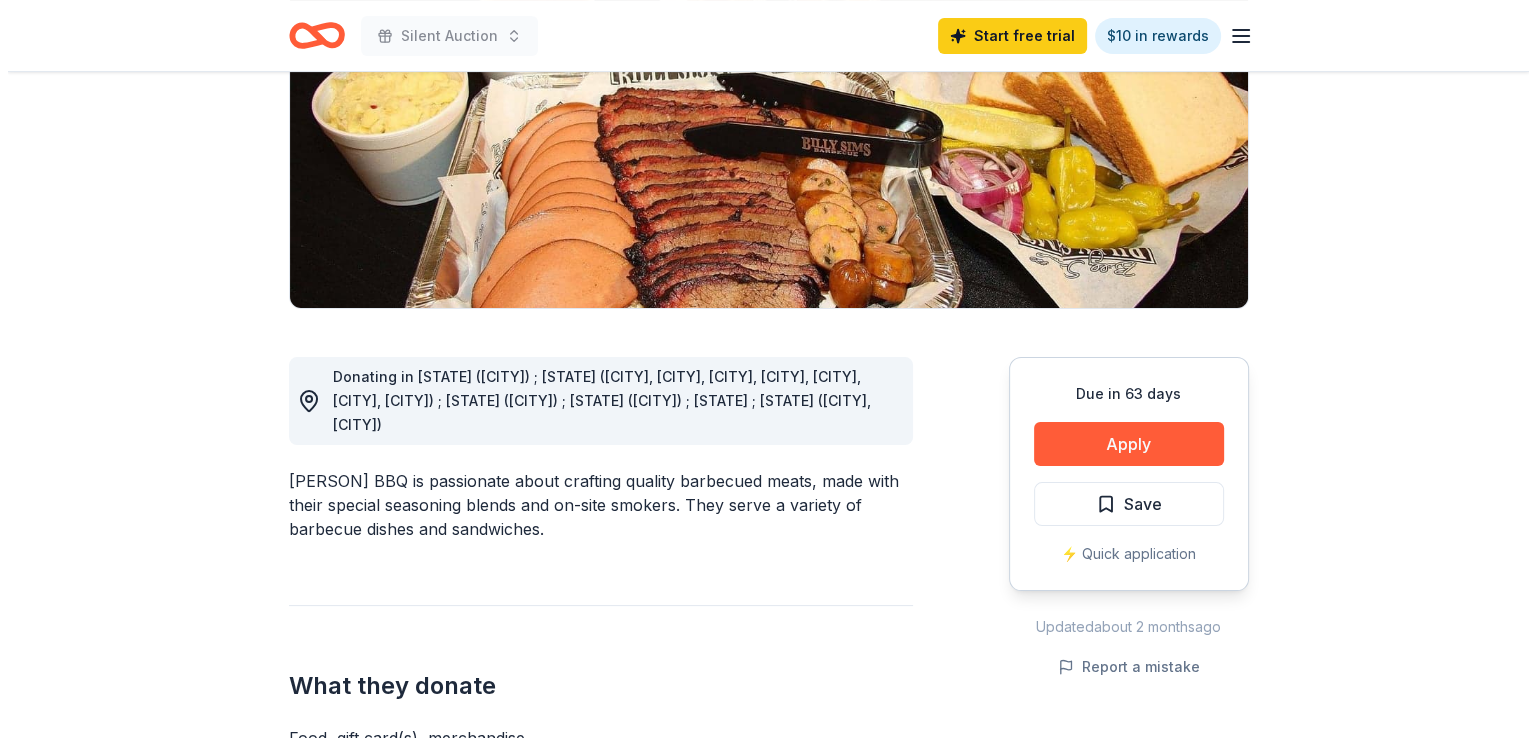 scroll, scrollTop: 300, scrollLeft: 0, axis: vertical 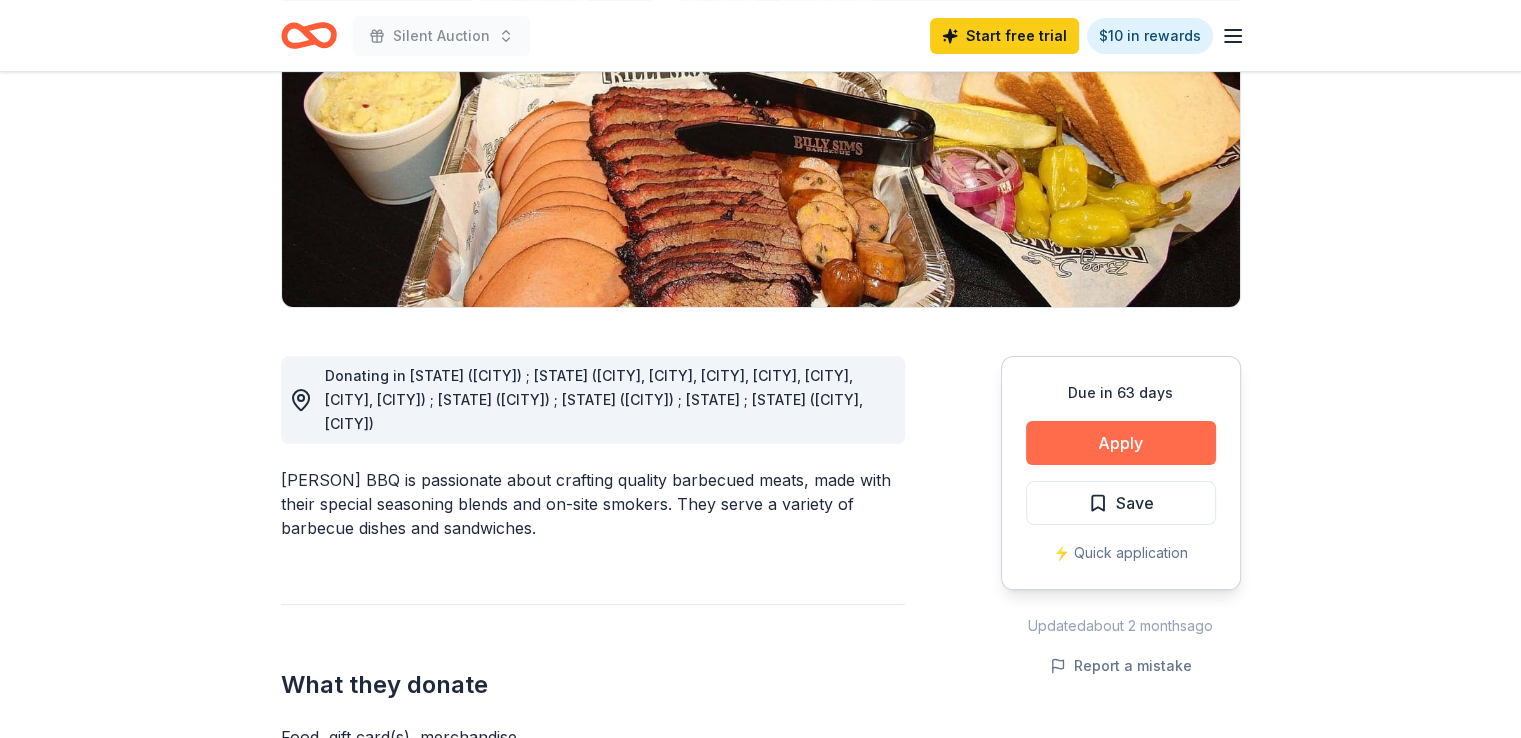 click on "Apply" at bounding box center (1121, 443) 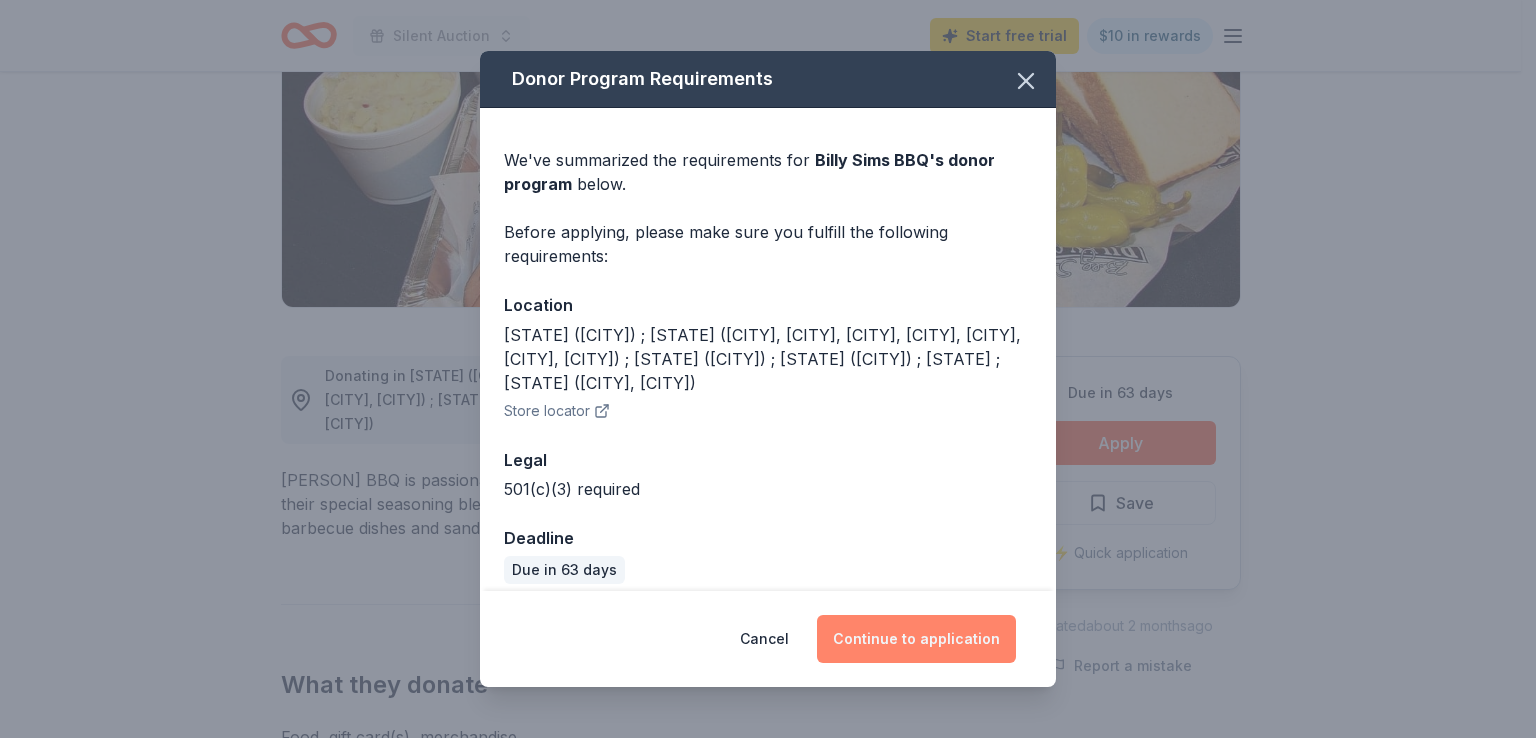 click on "Continue to application" at bounding box center [916, 639] 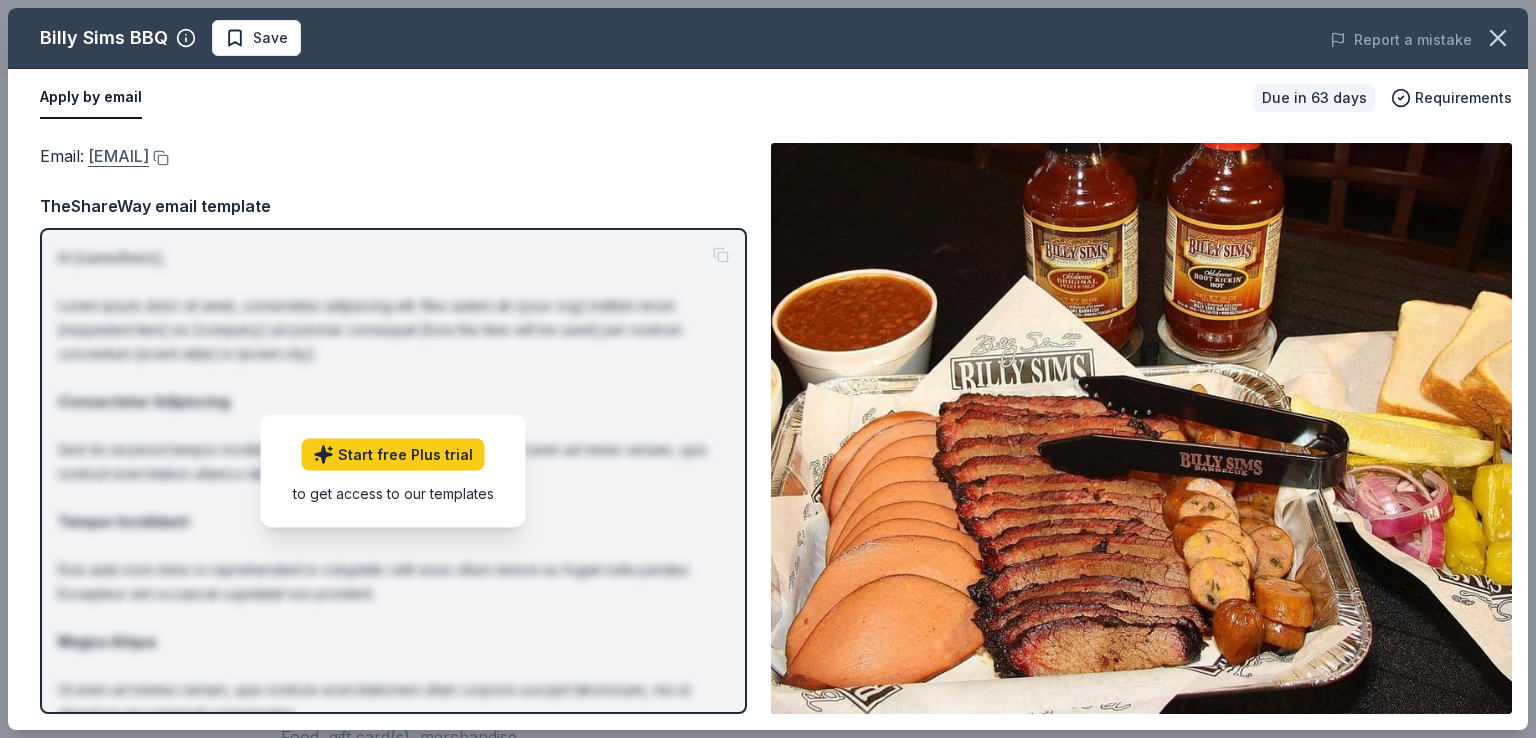 click on "info@billysimsbbq.com" at bounding box center [118, 156] 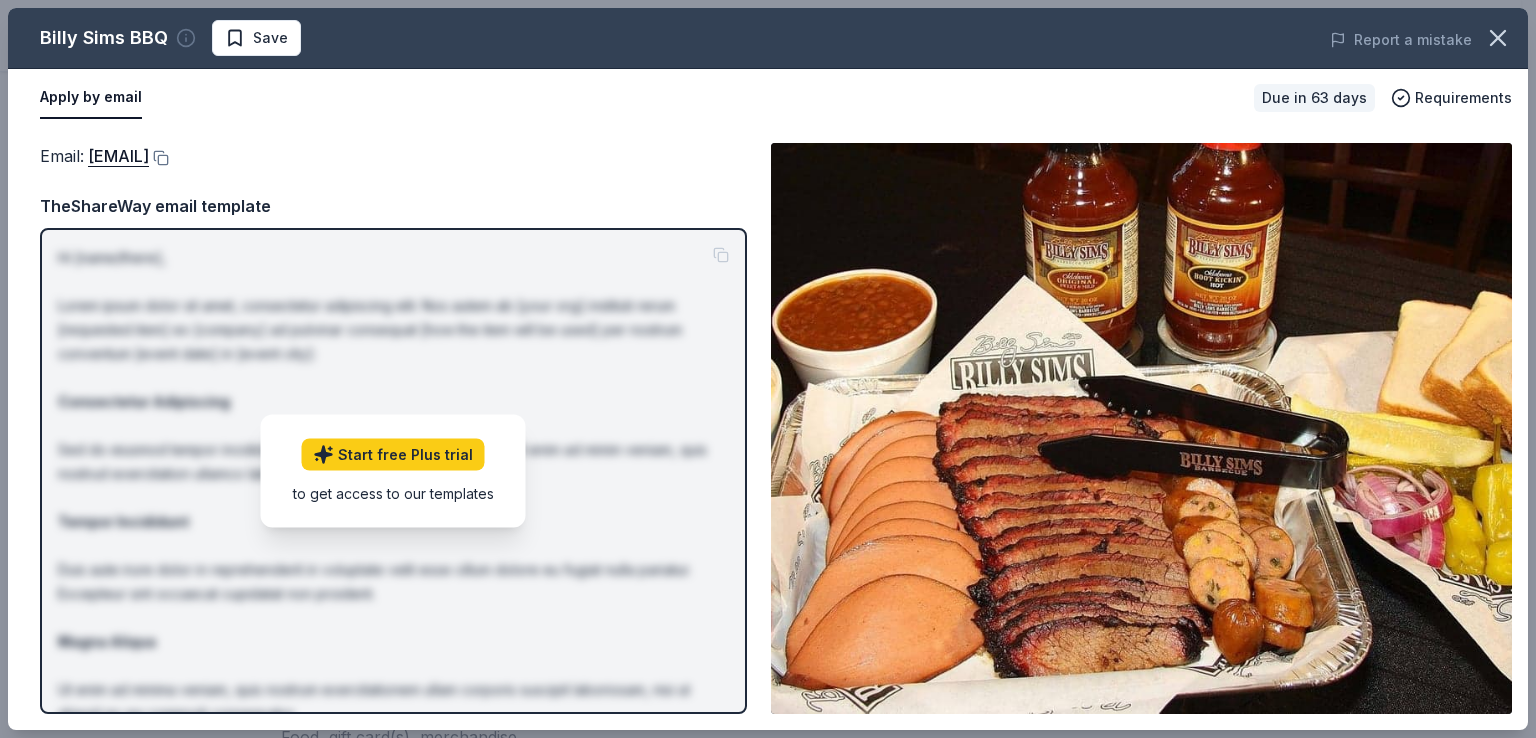 click 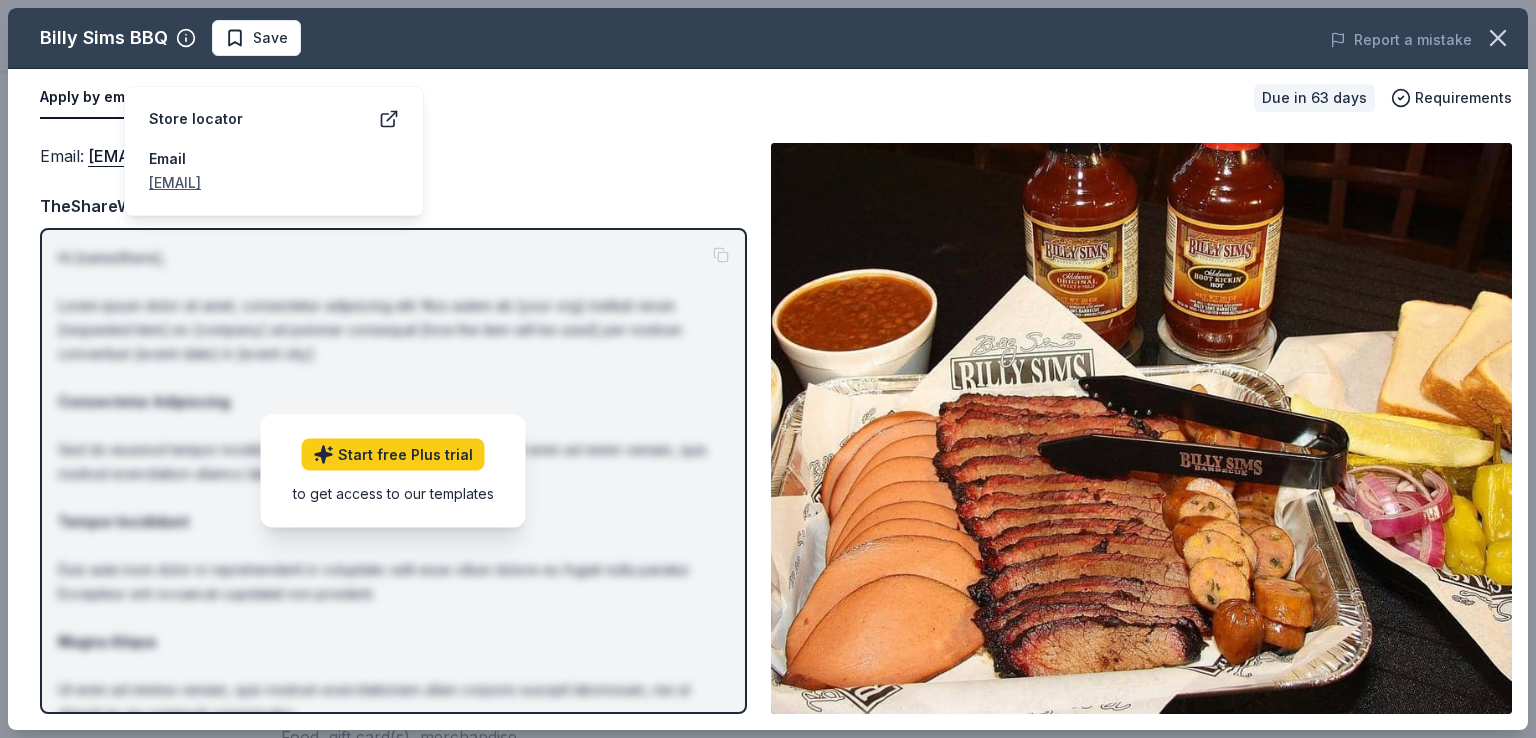 click on "Store locator" at bounding box center [196, 119] 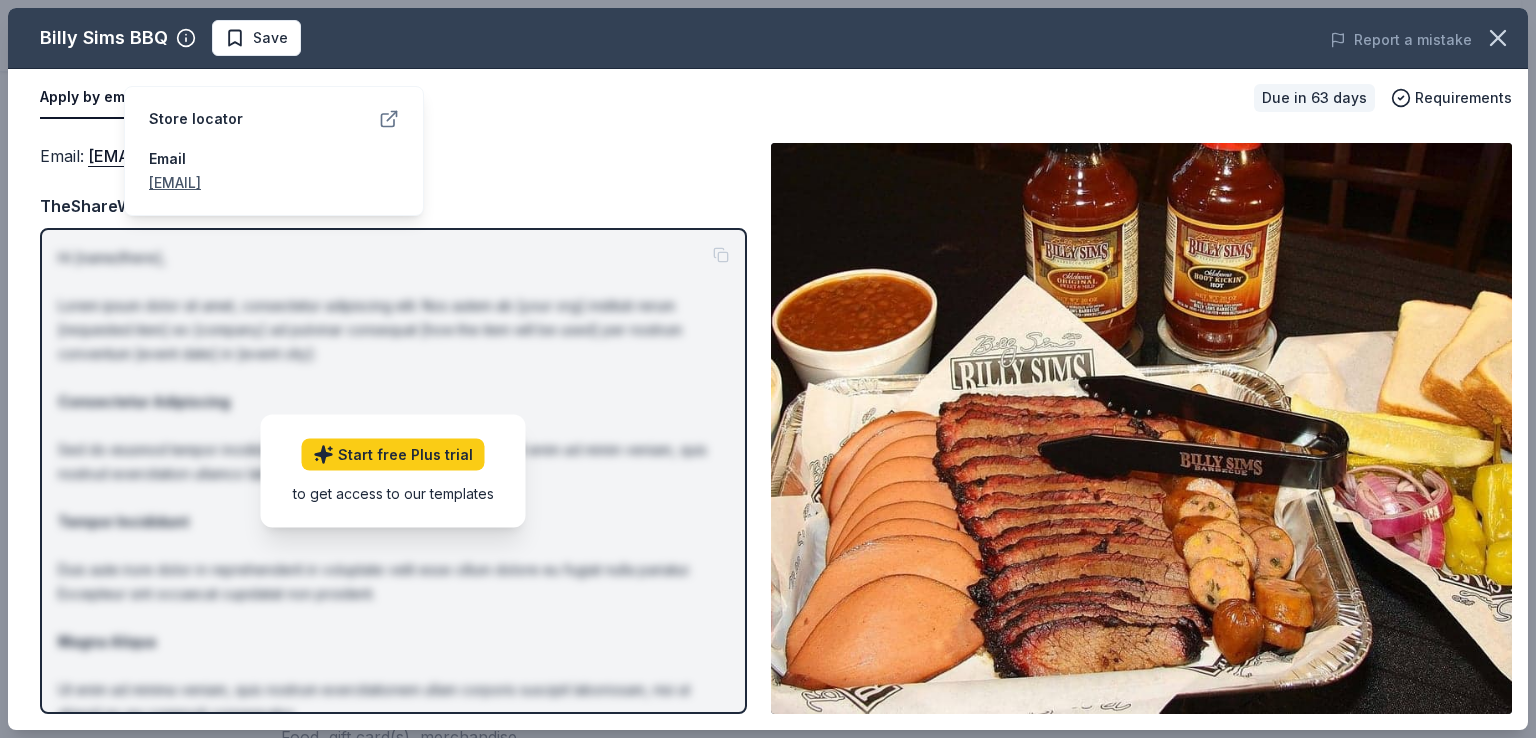 click 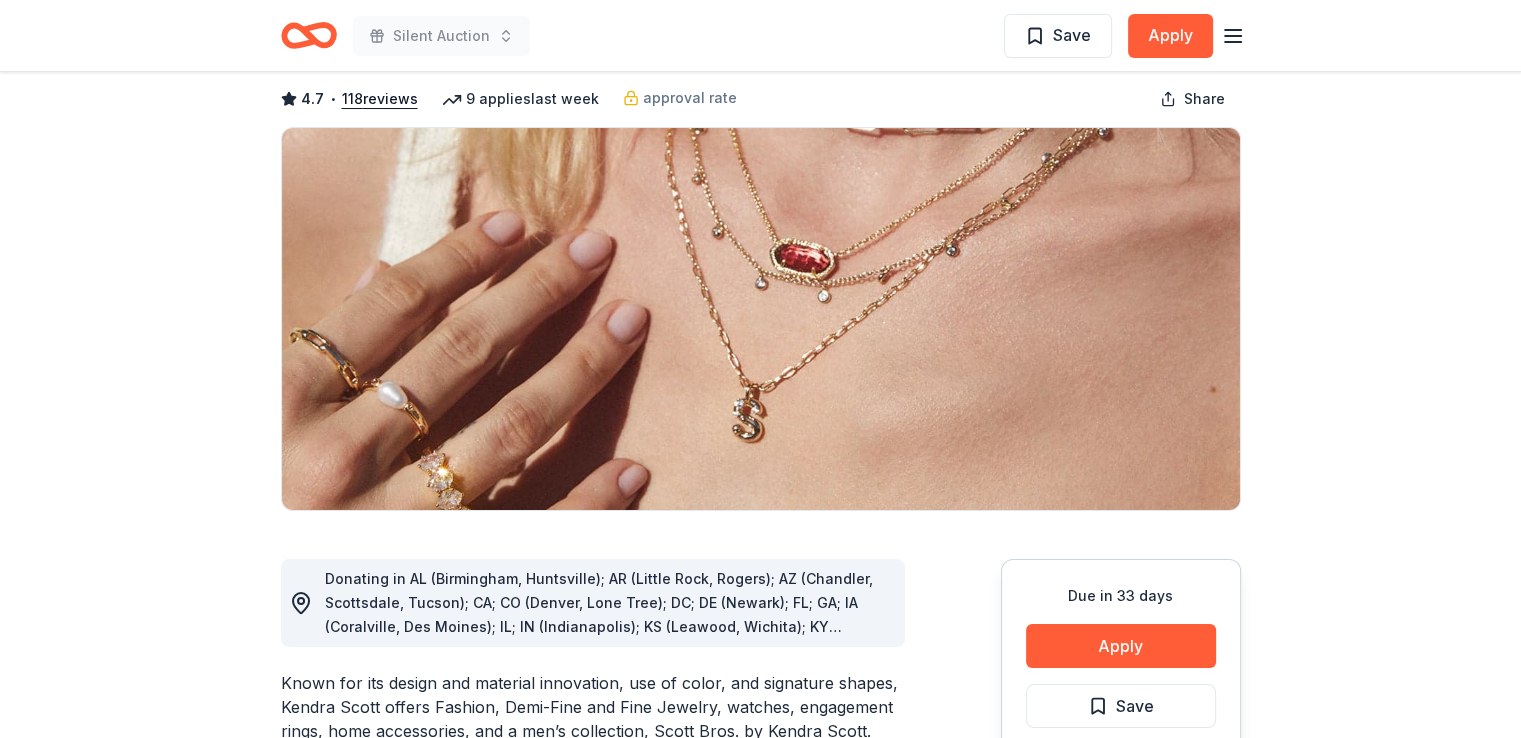scroll, scrollTop: 100, scrollLeft: 0, axis: vertical 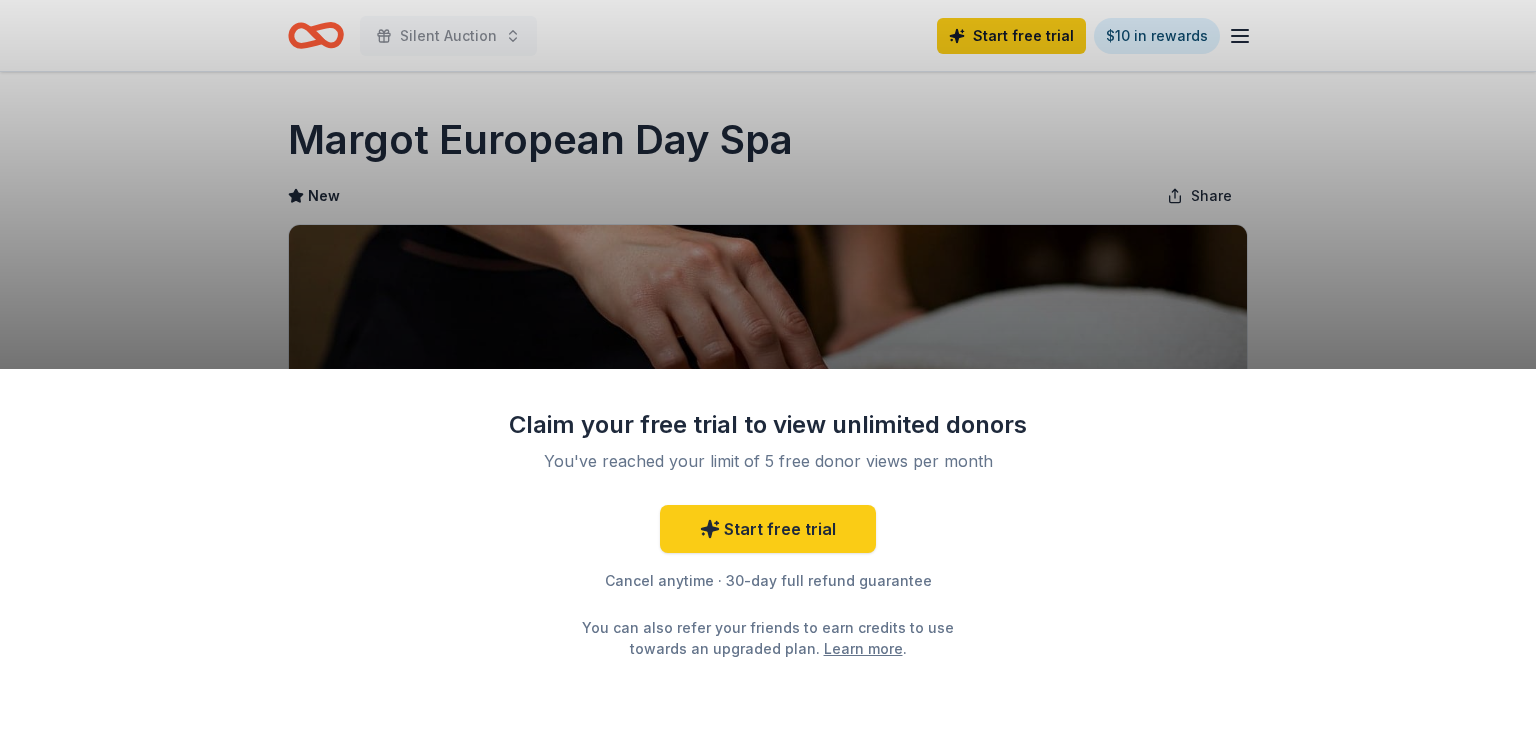 click on "Claim your free trial to view unlimited donors You've reached your limit of 5 free donor views per month Start free  trial Cancel anytime · 30-day full refund guarantee You can also refer your friends to earn credits to use towards an upgraded plan.   Learn more ." at bounding box center [768, 369] 